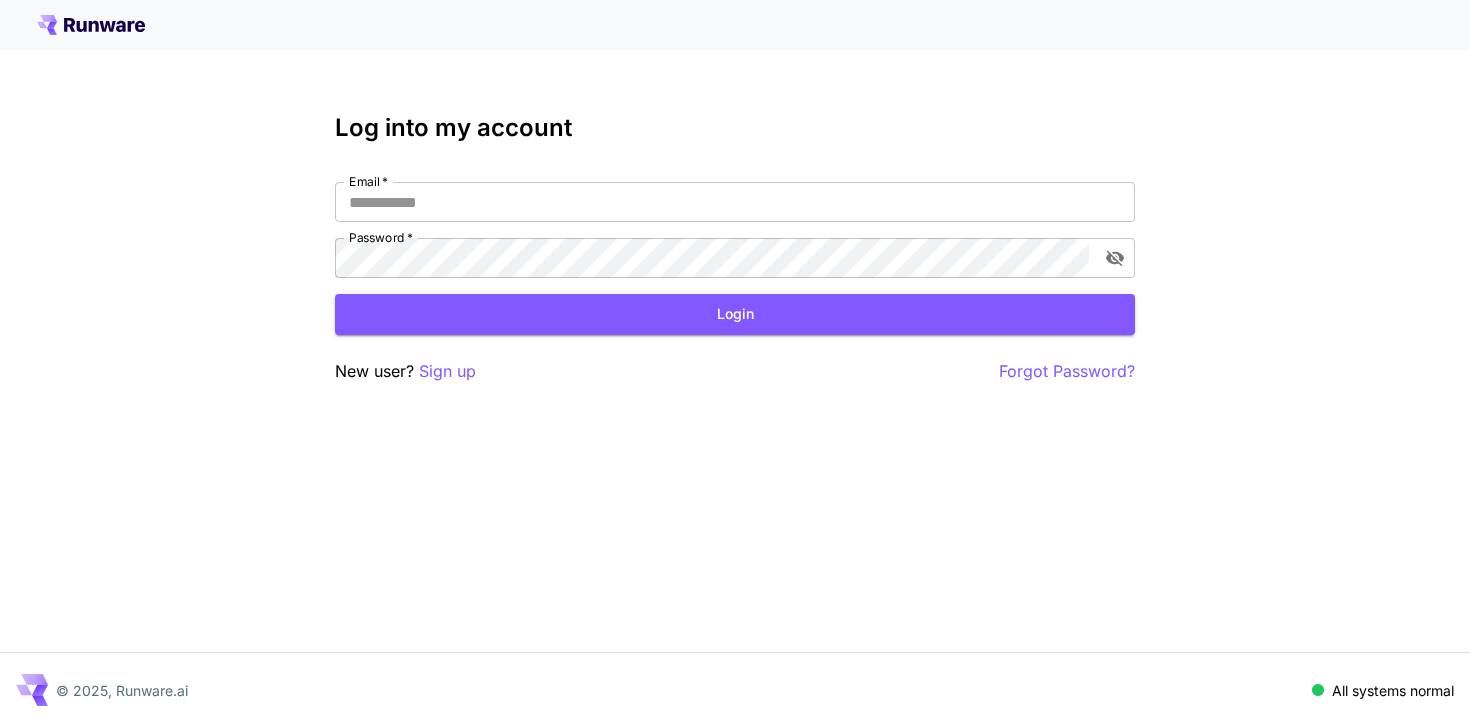 scroll, scrollTop: 0, scrollLeft: 0, axis: both 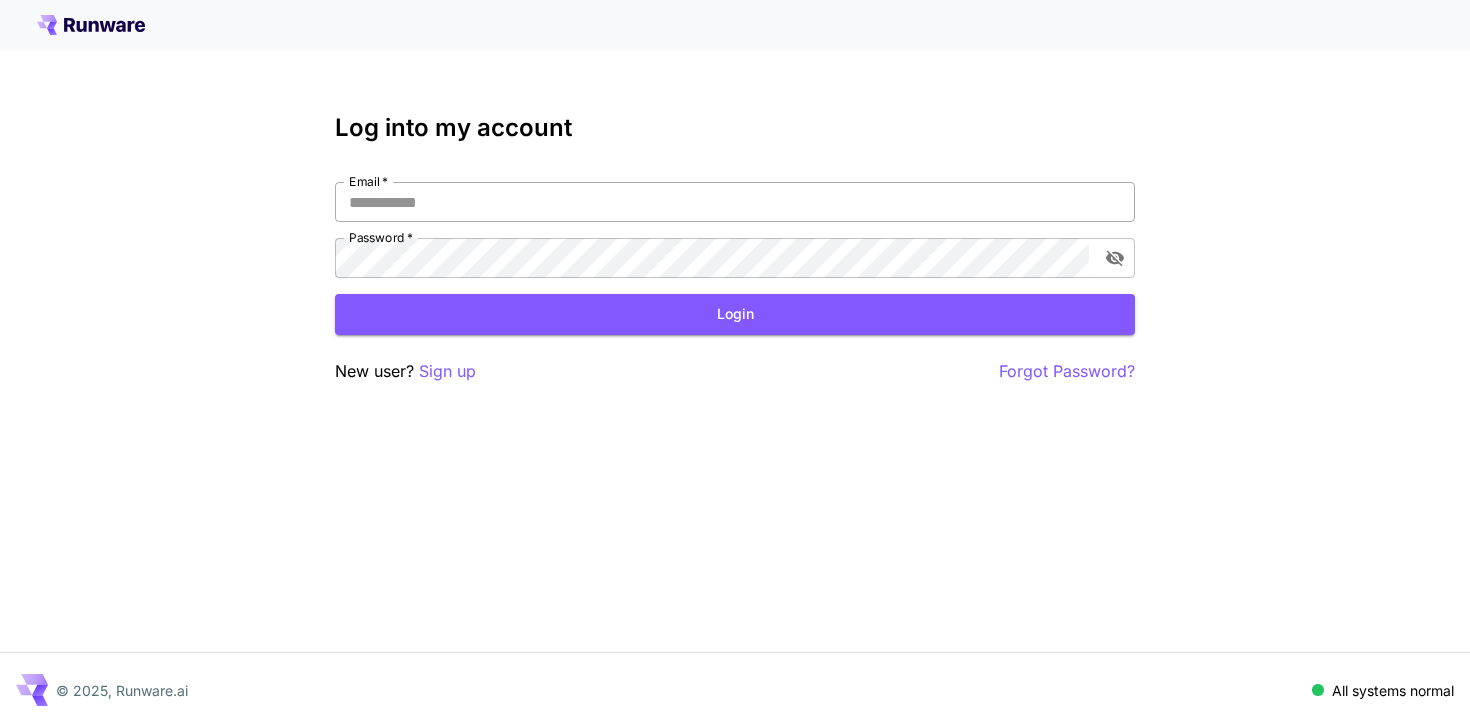 click on "Email   *" at bounding box center [735, 202] 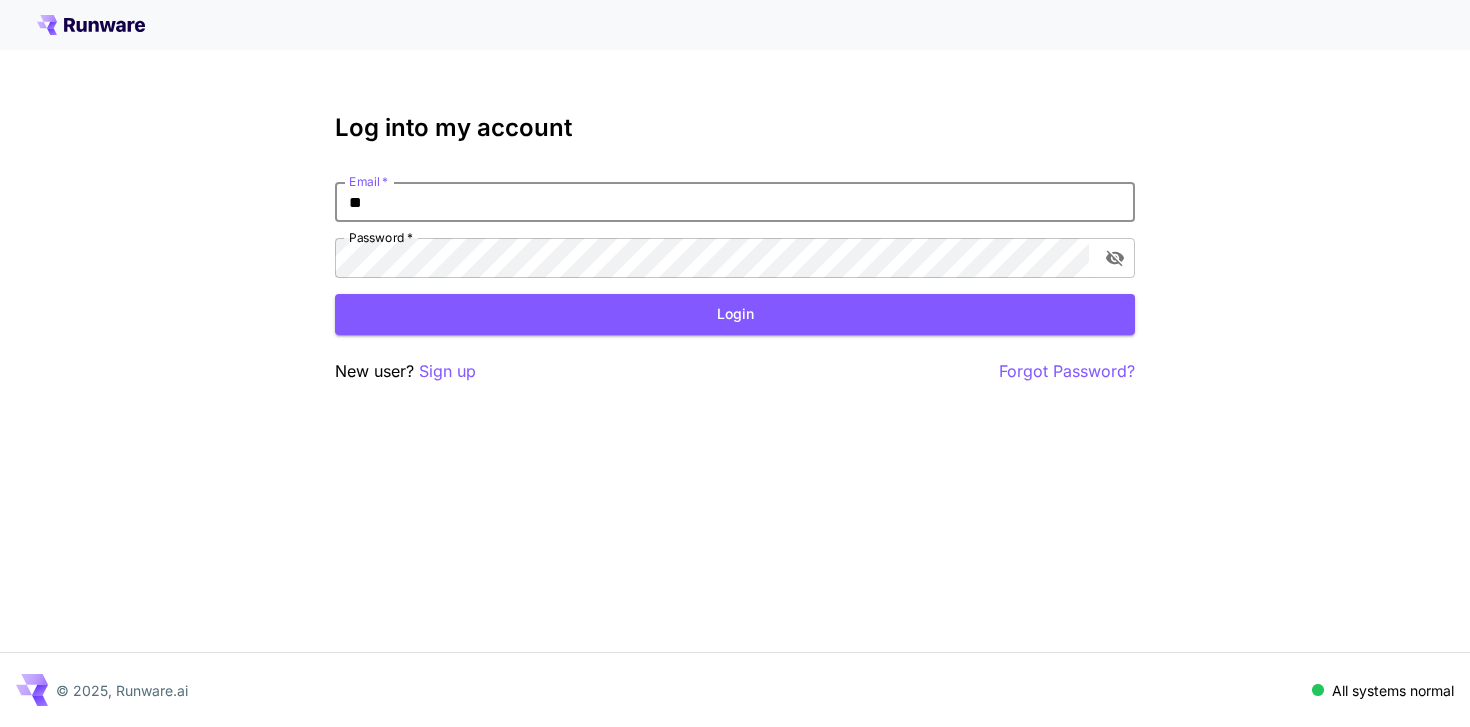 type on "*" 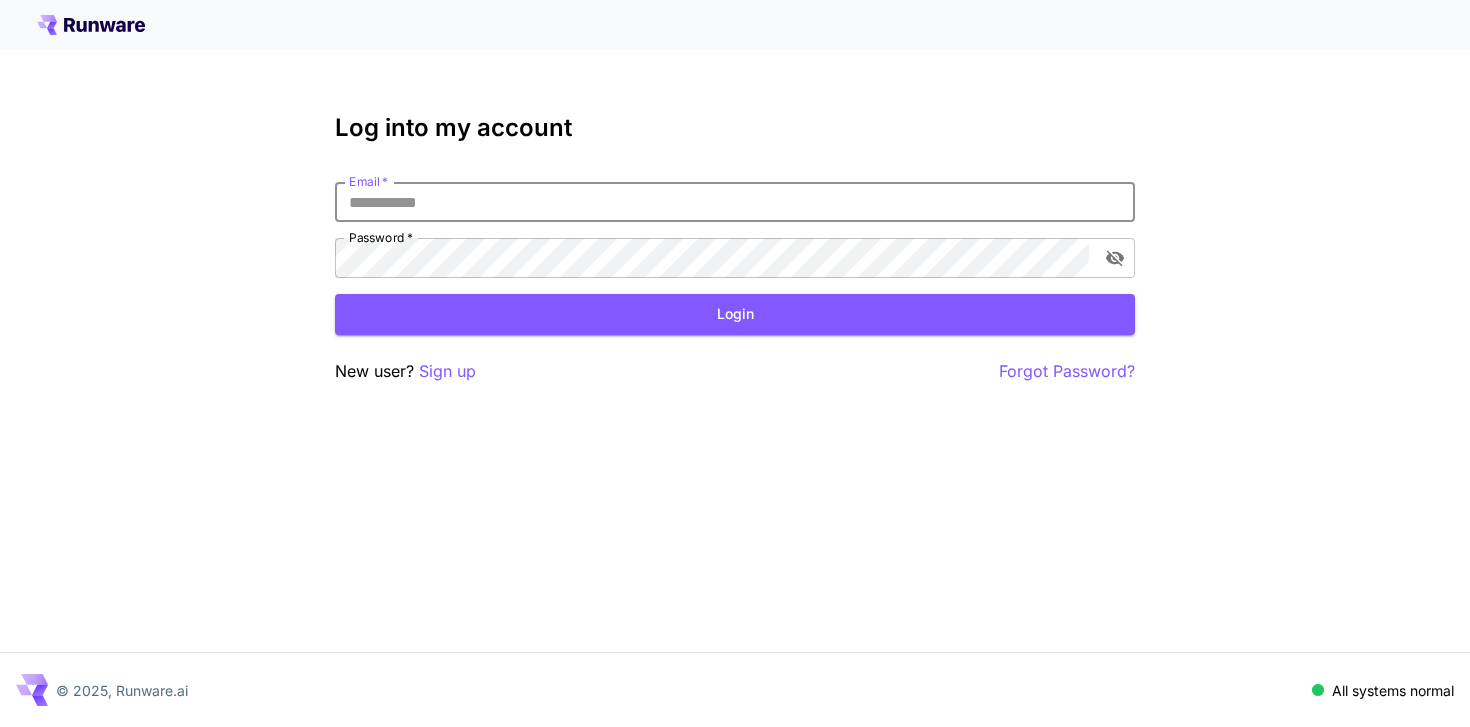 click at bounding box center [0, 727] 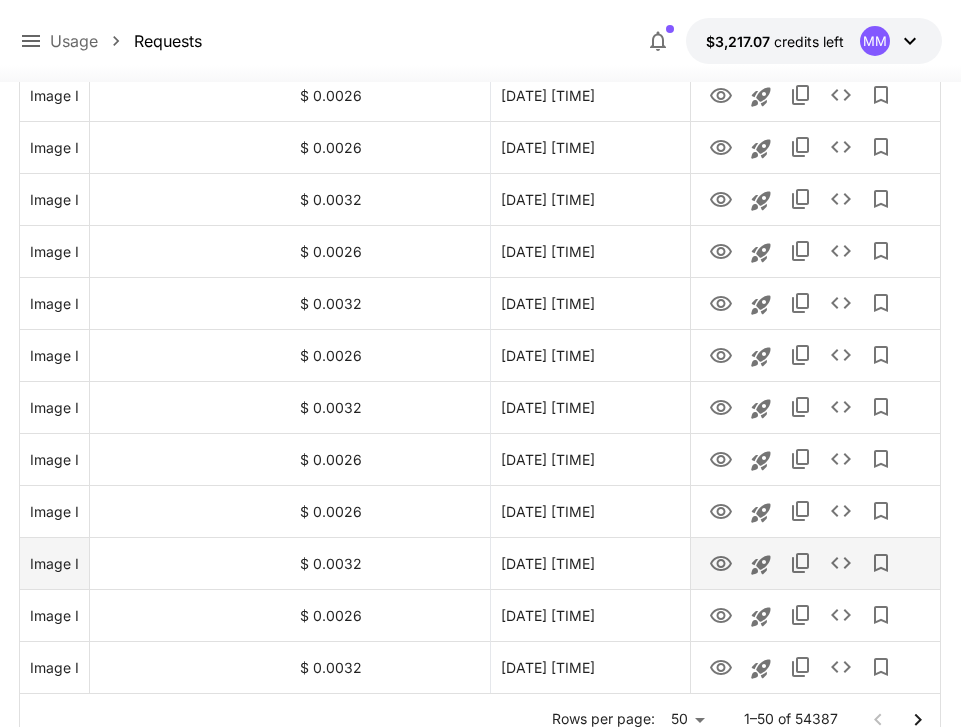scroll, scrollTop: 2443, scrollLeft: 0, axis: vertical 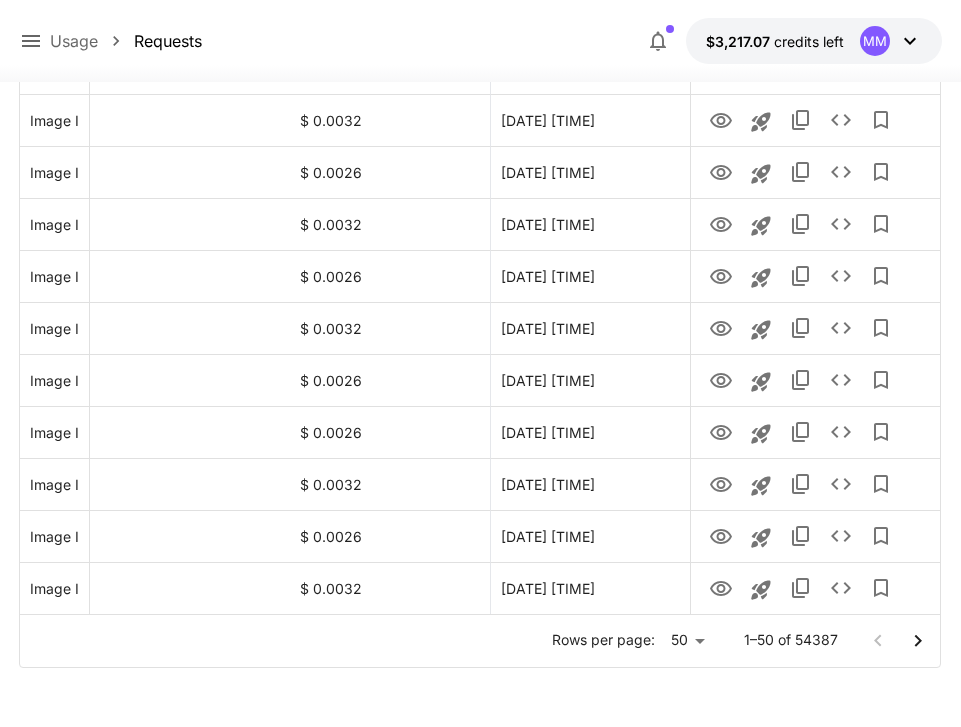 click 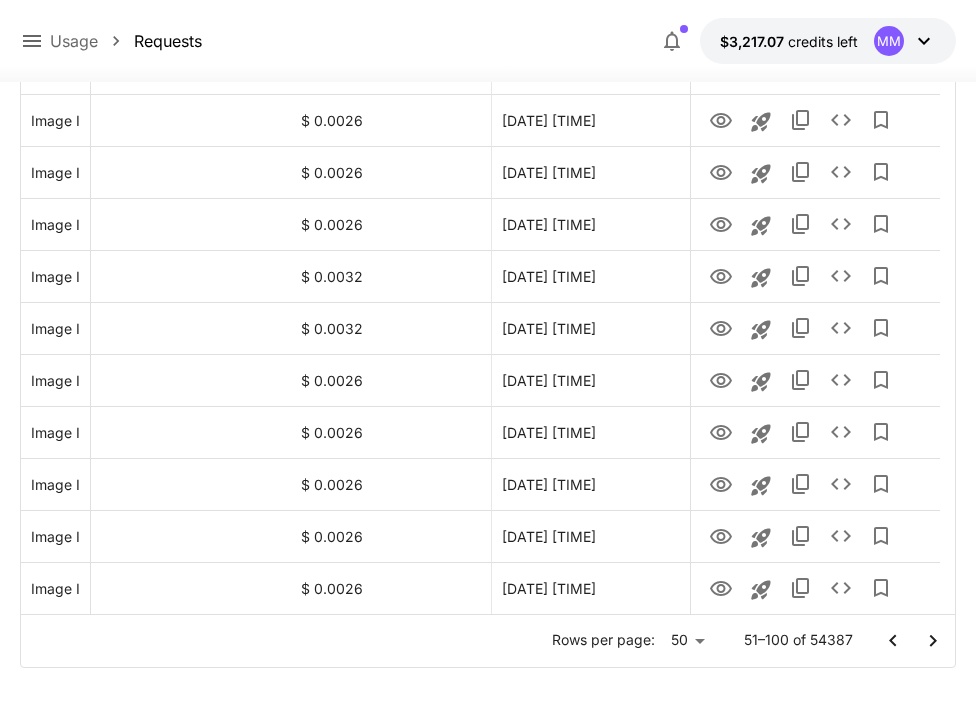click on "**********" at bounding box center [488, -858] 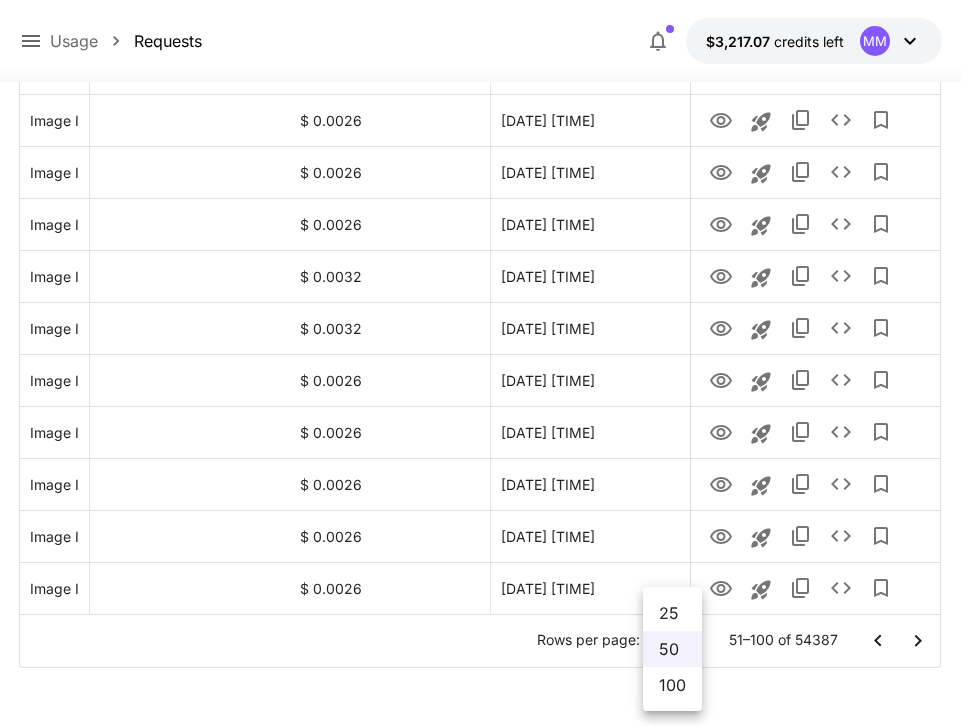 click at bounding box center (488, 363) 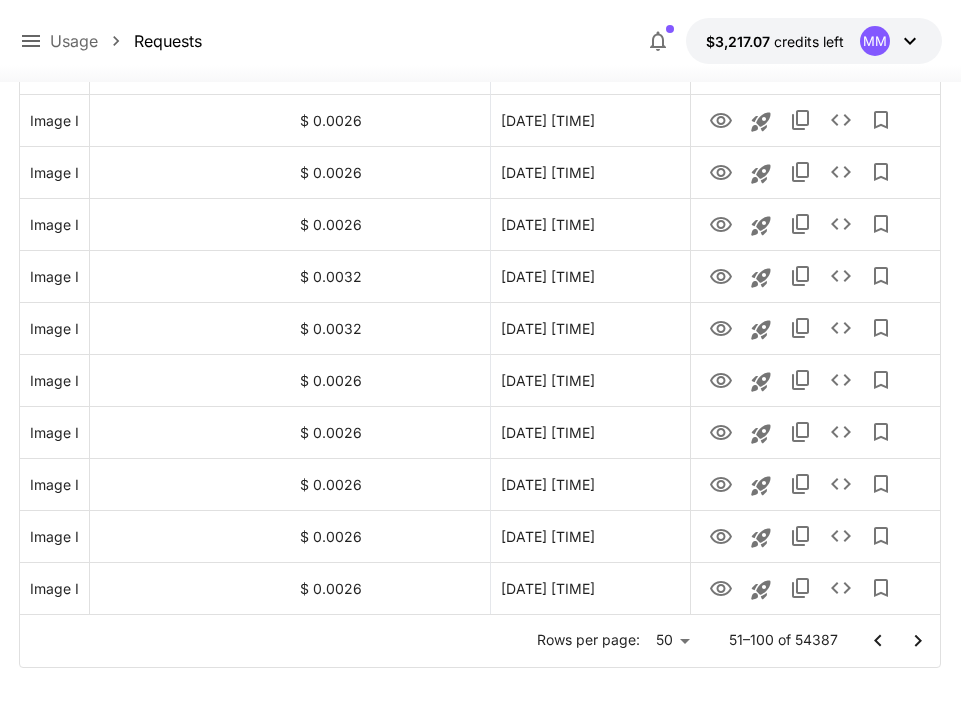 click on "Rows per page: 50 ** [NUMBER]–[NUMBER] of [NUMBER]" at bounding box center (480, 641) 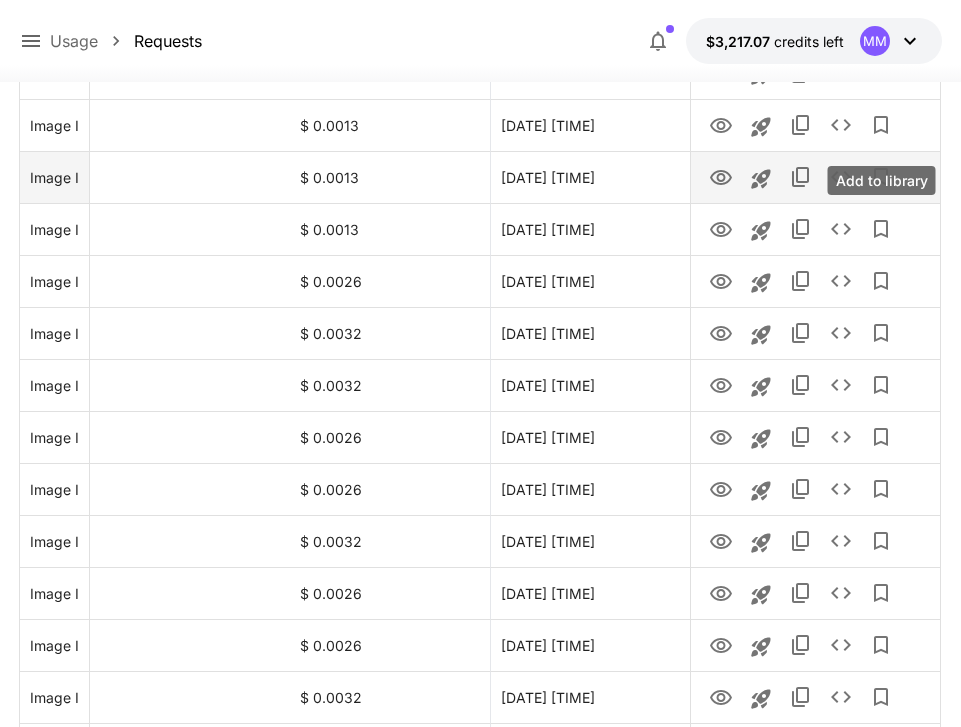 scroll, scrollTop: 0, scrollLeft: 0, axis: both 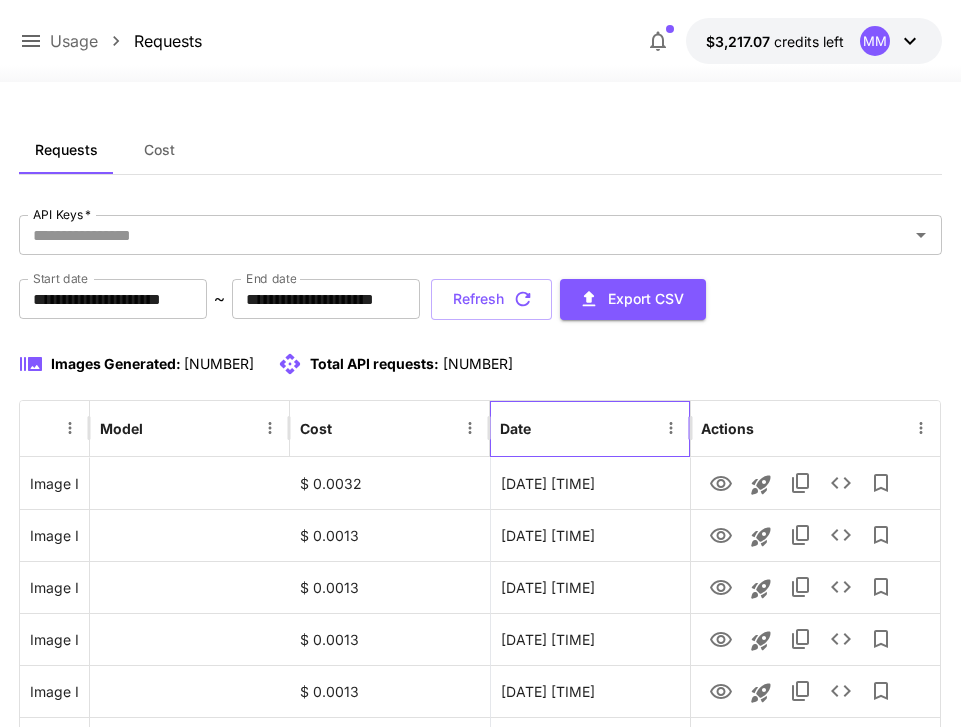 click on "Date" at bounding box center (578, 428) 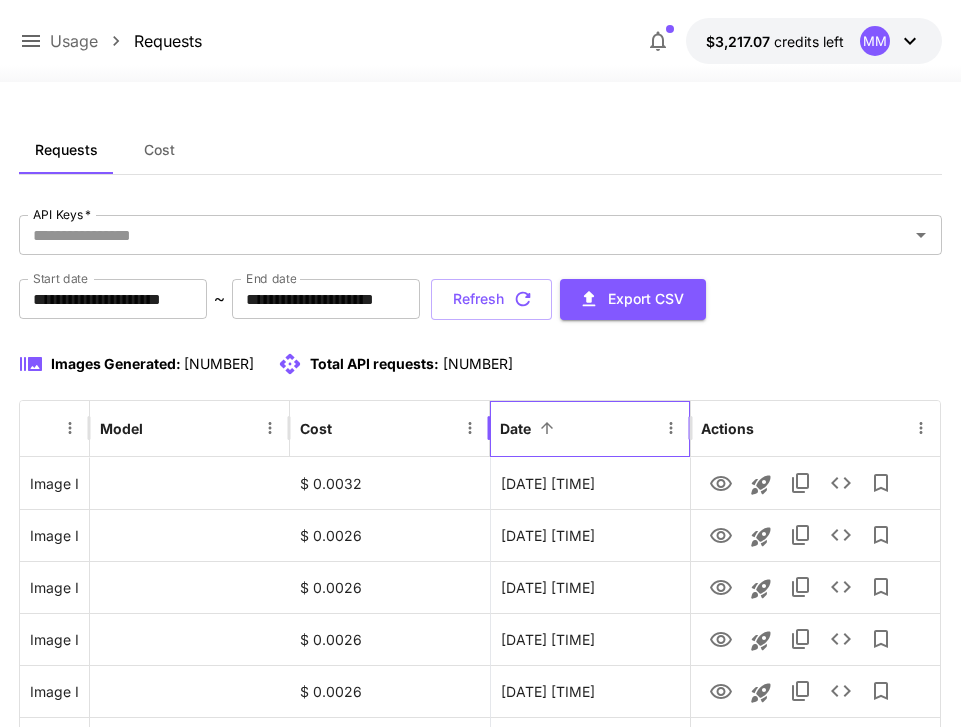 click on "Date" at bounding box center (578, 428) 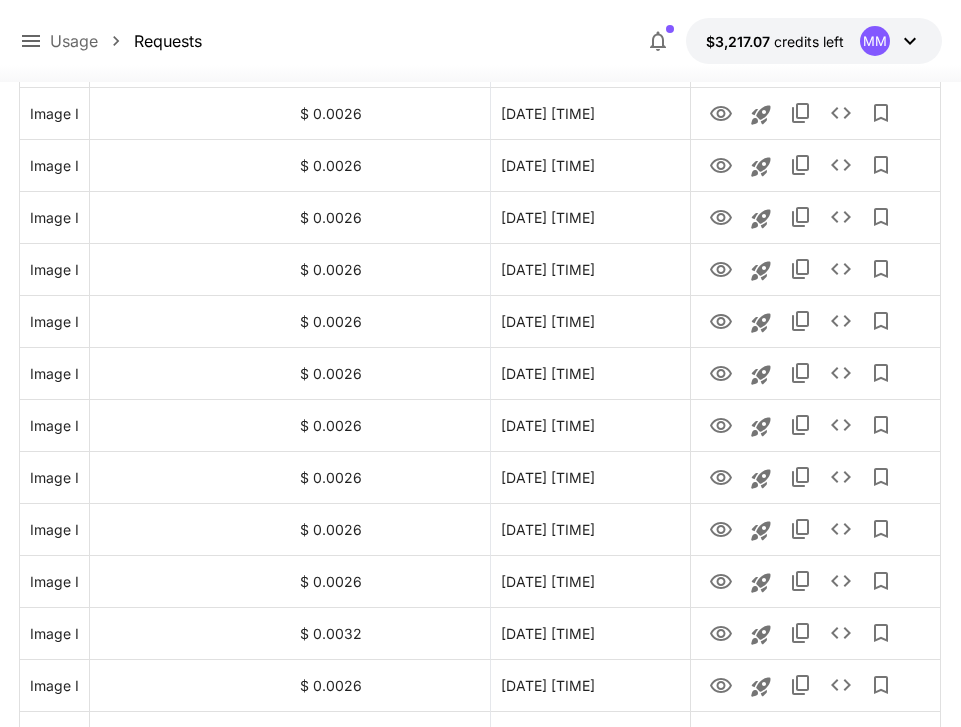 scroll, scrollTop: 0, scrollLeft: 0, axis: both 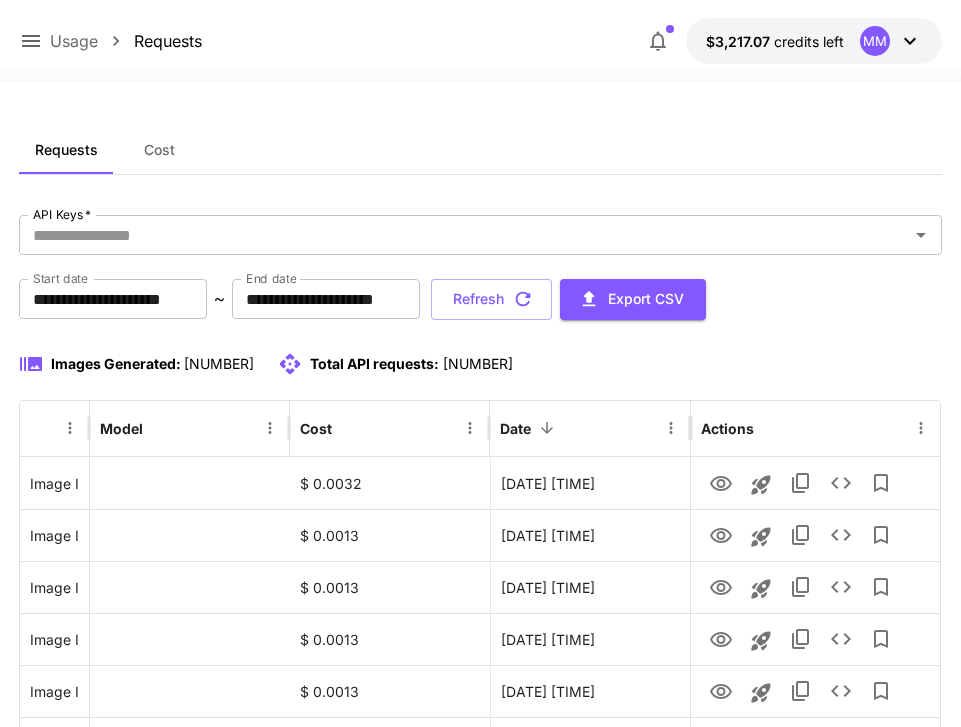 click on "**********" at bounding box center [480, 1663] 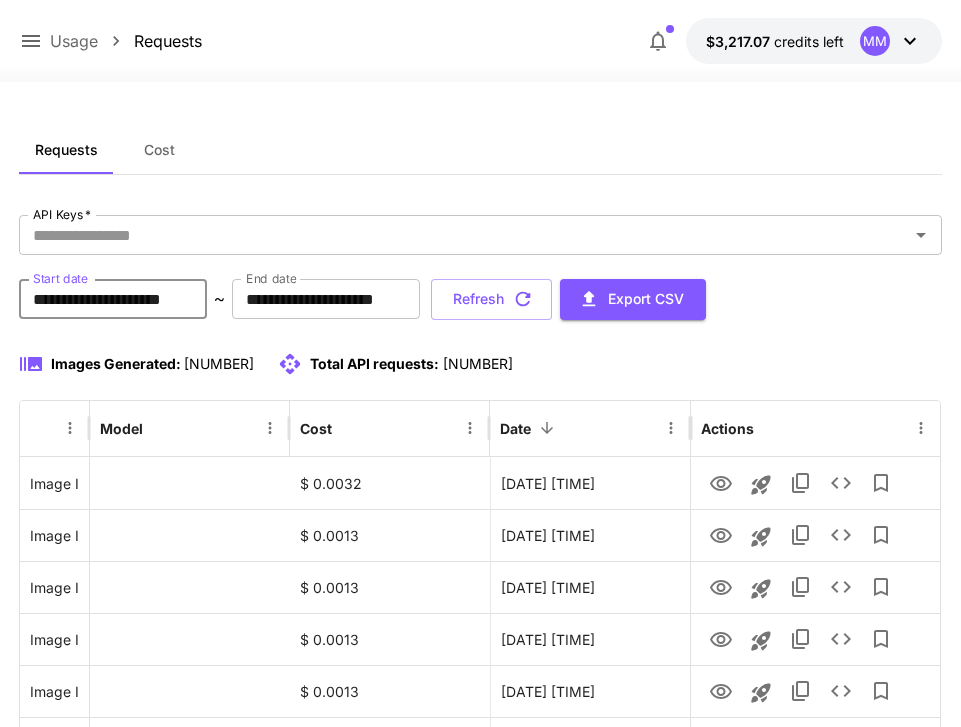 click on "**********" at bounding box center (113, 299) 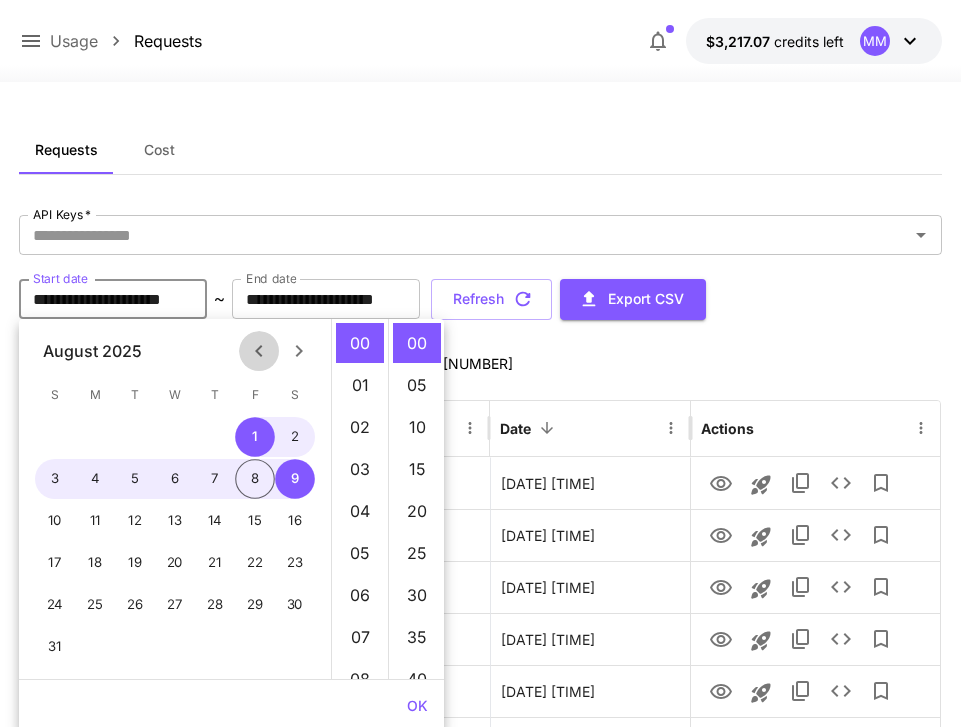 click 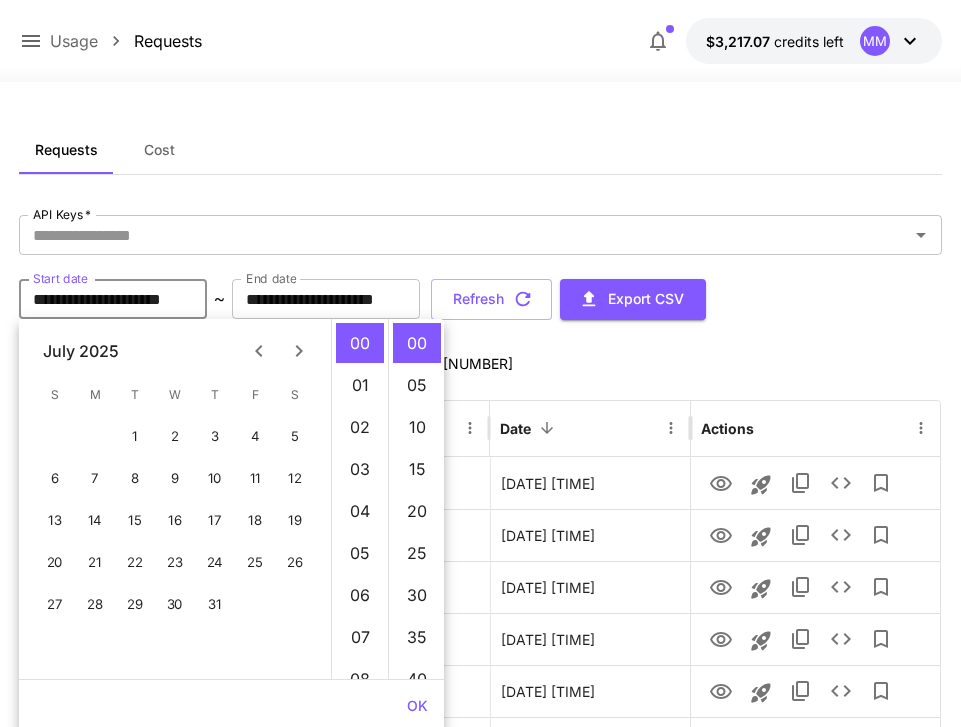 click 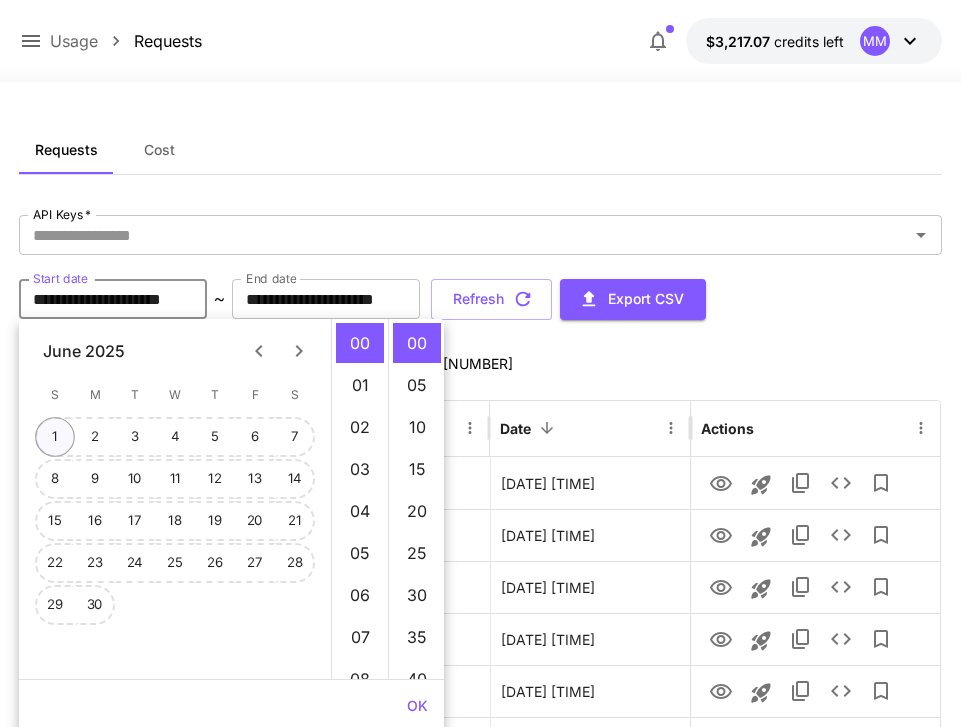 click on "1" at bounding box center (55, 437) 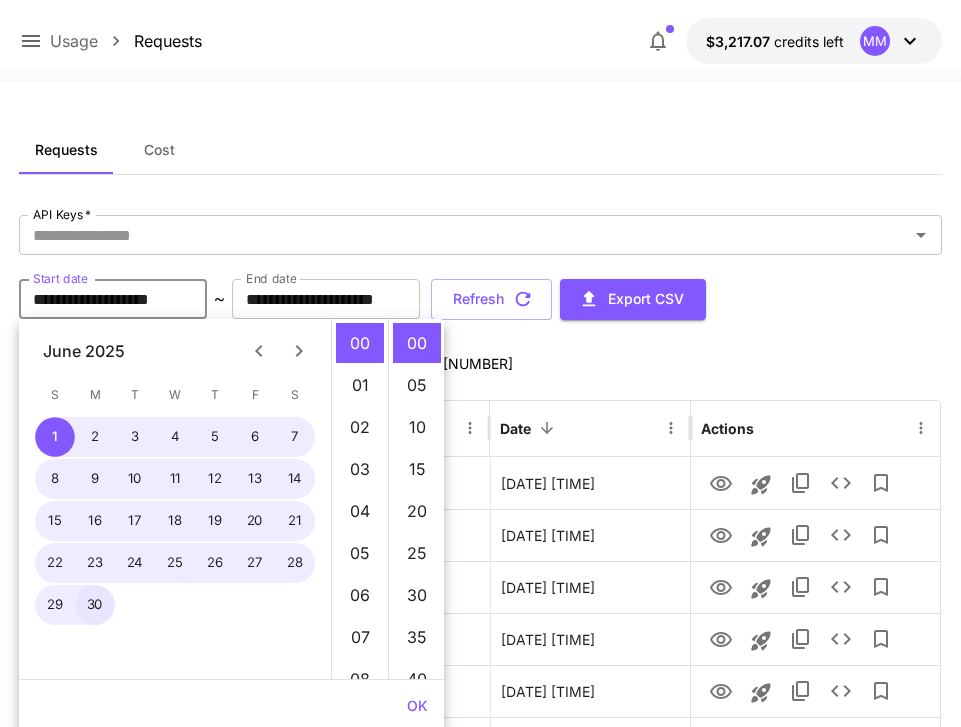 click on "30" at bounding box center (95, 605) 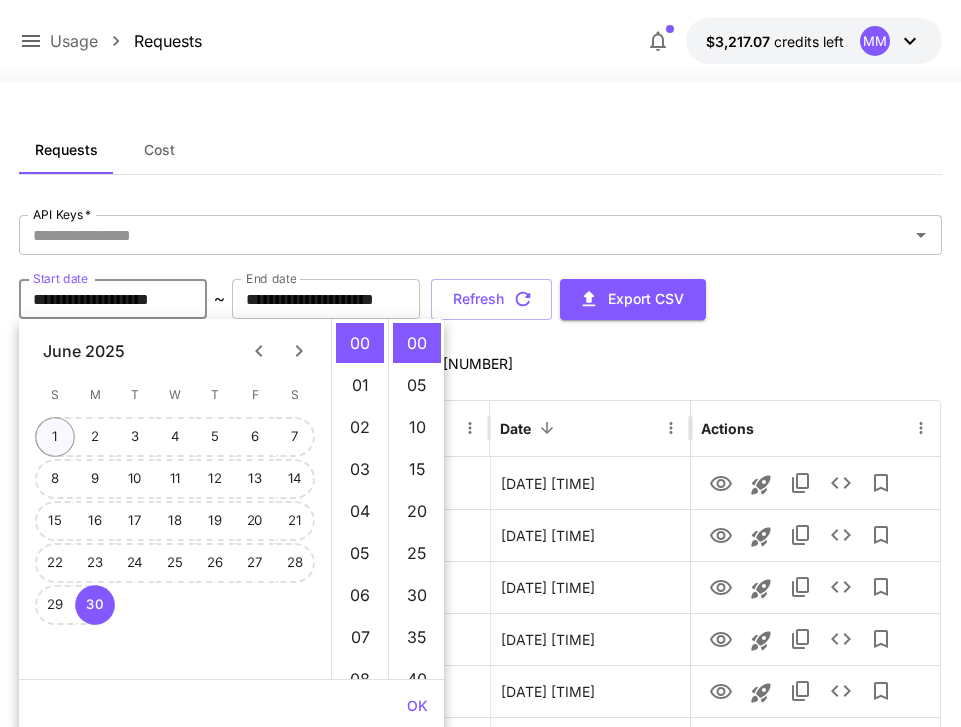 click on "1" at bounding box center [55, 437] 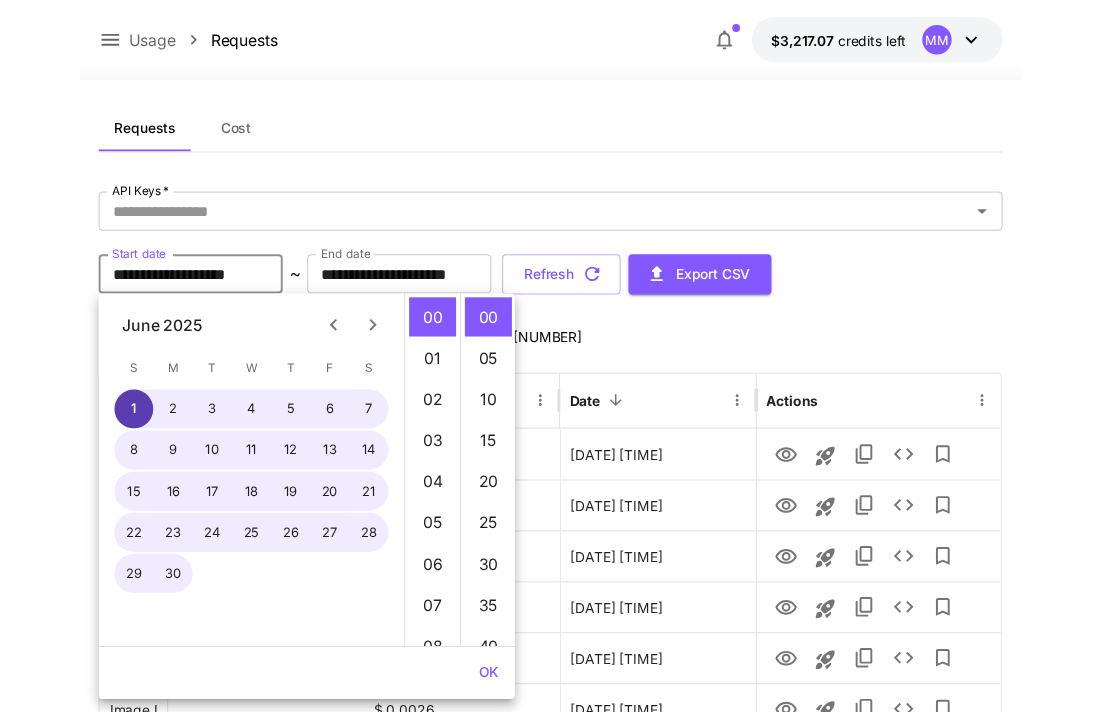 scroll, scrollTop: 238, scrollLeft: 0, axis: vertical 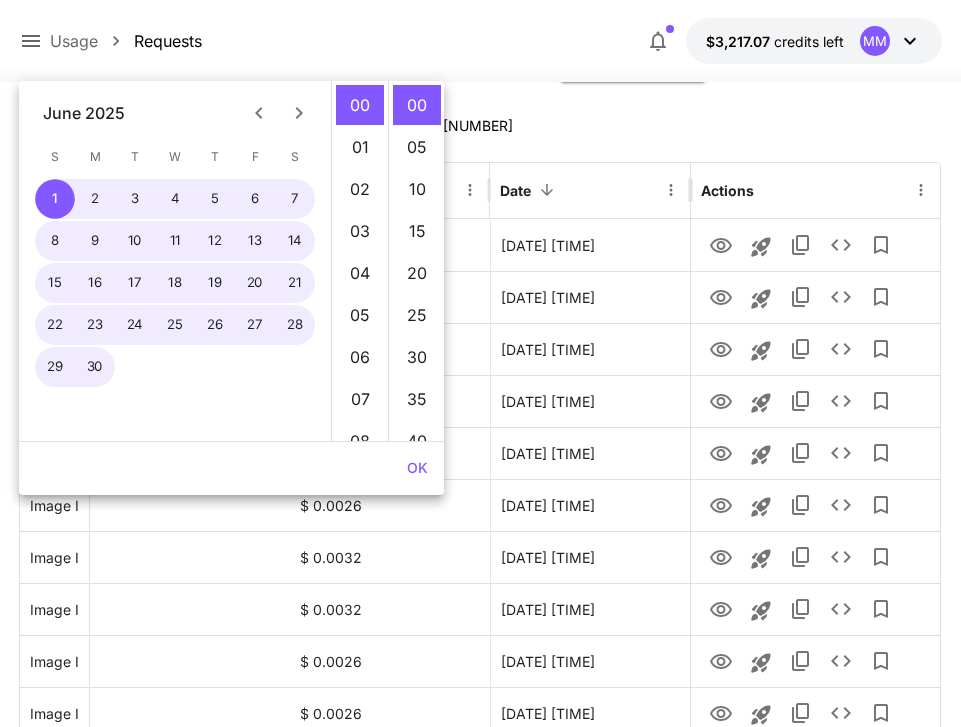 click on "OK" at bounding box center [417, 468] 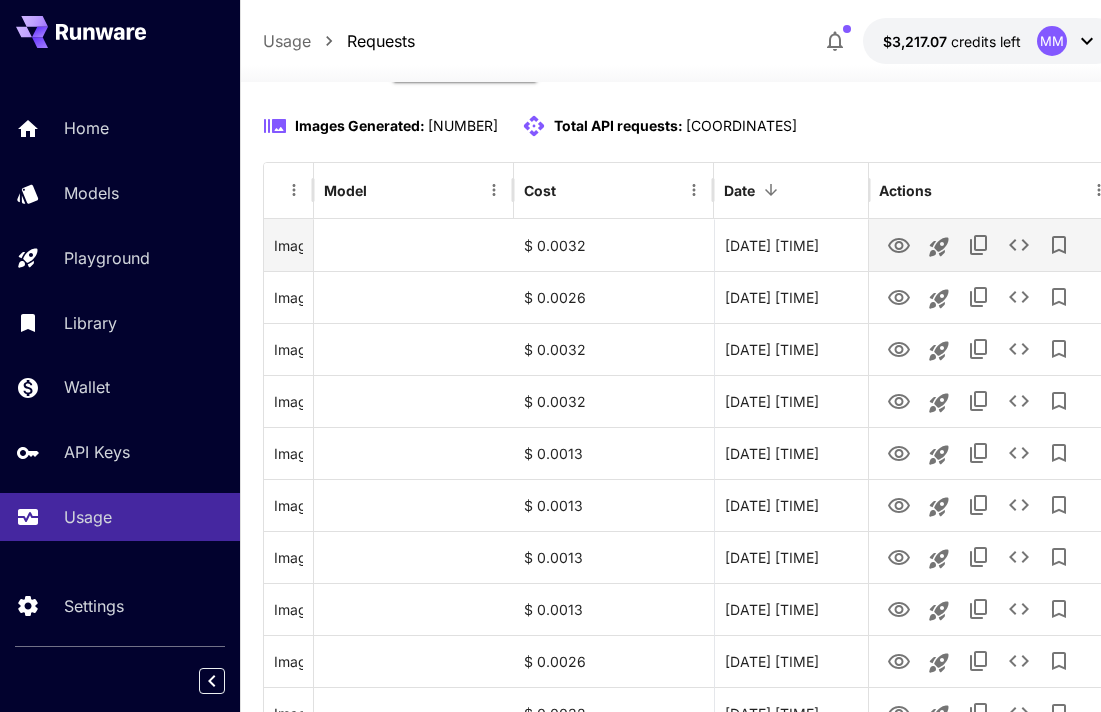 scroll, scrollTop: 0, scrollLeft: 0, axis: both 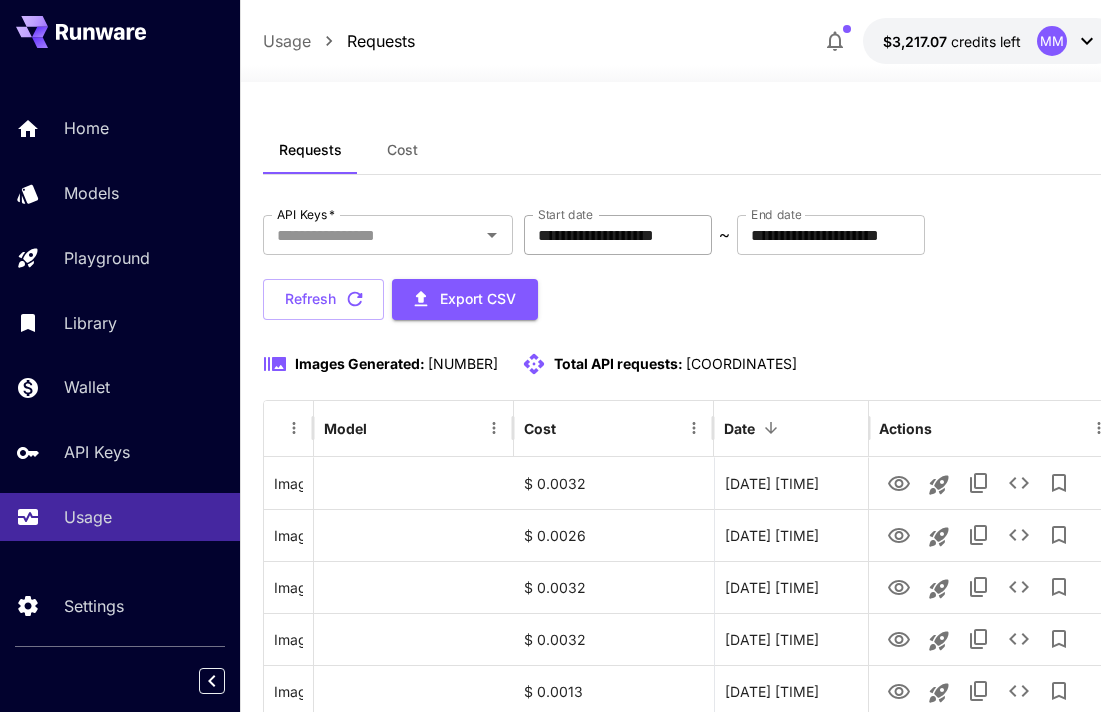 click on "**********" at bounding box center [618, 235] 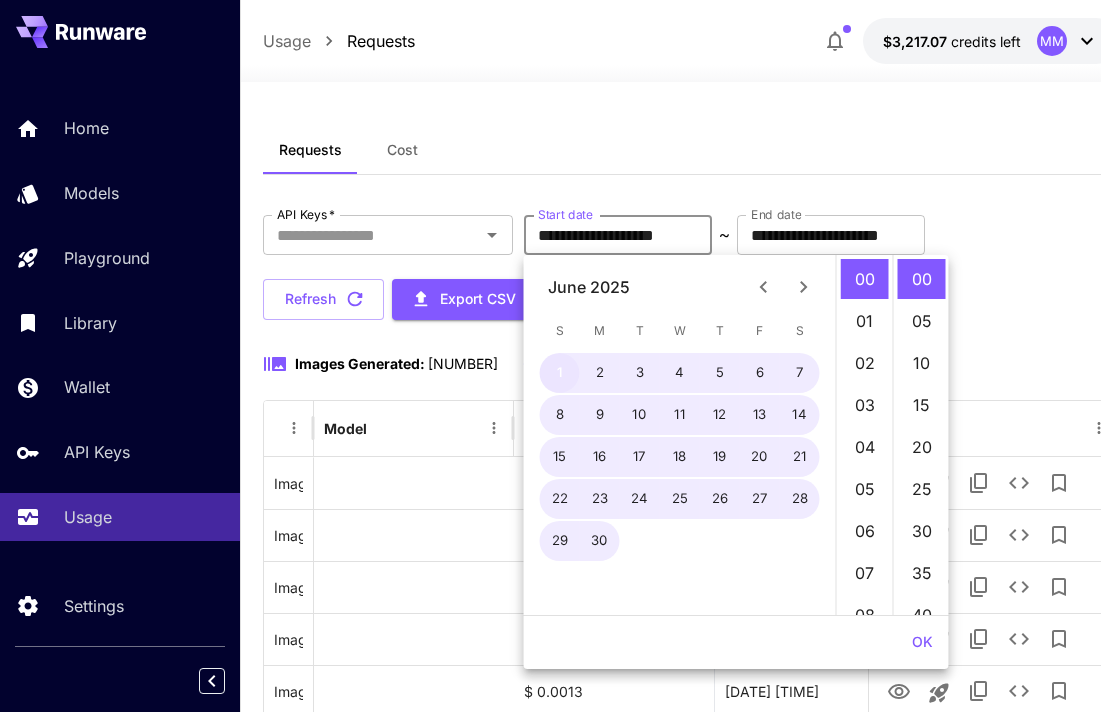 click on "1" at bounding box center [560, 373] 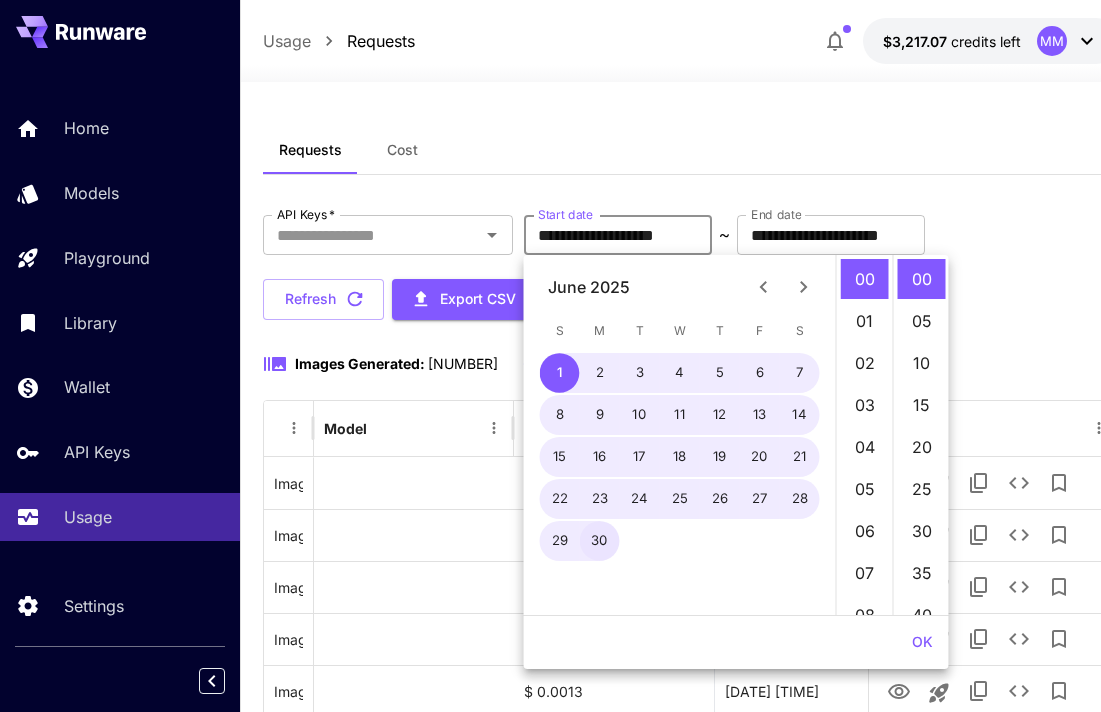 click on "30" at bounding box center [600, 541] 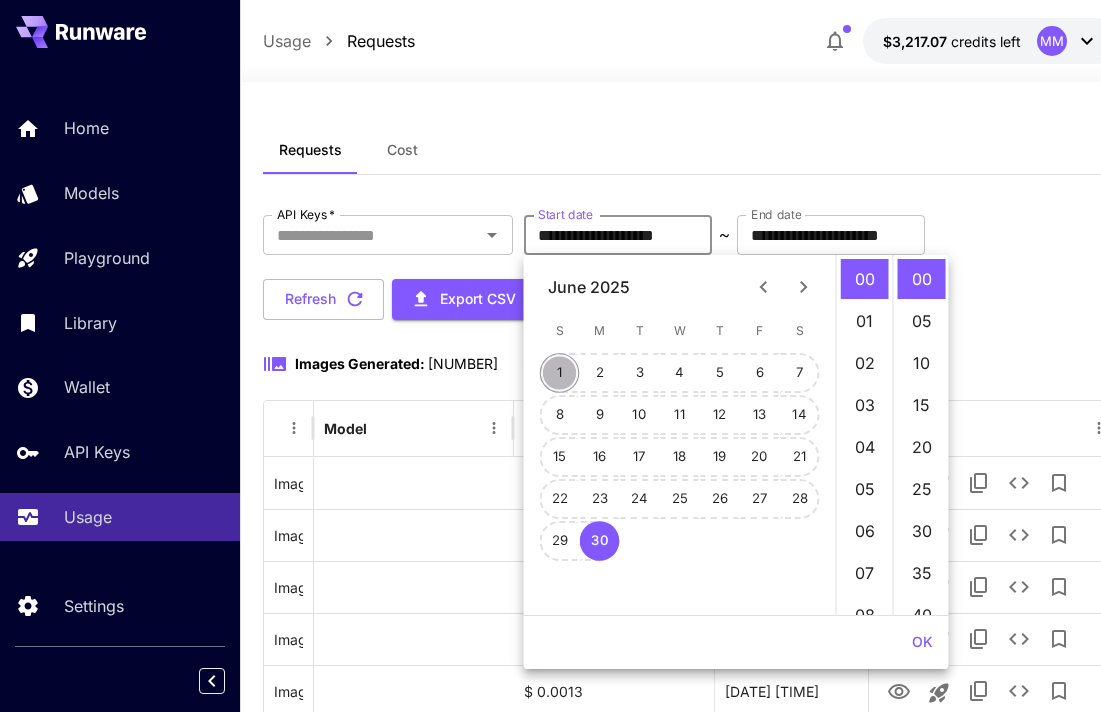 click on "1" at bounding box center (560, 373) 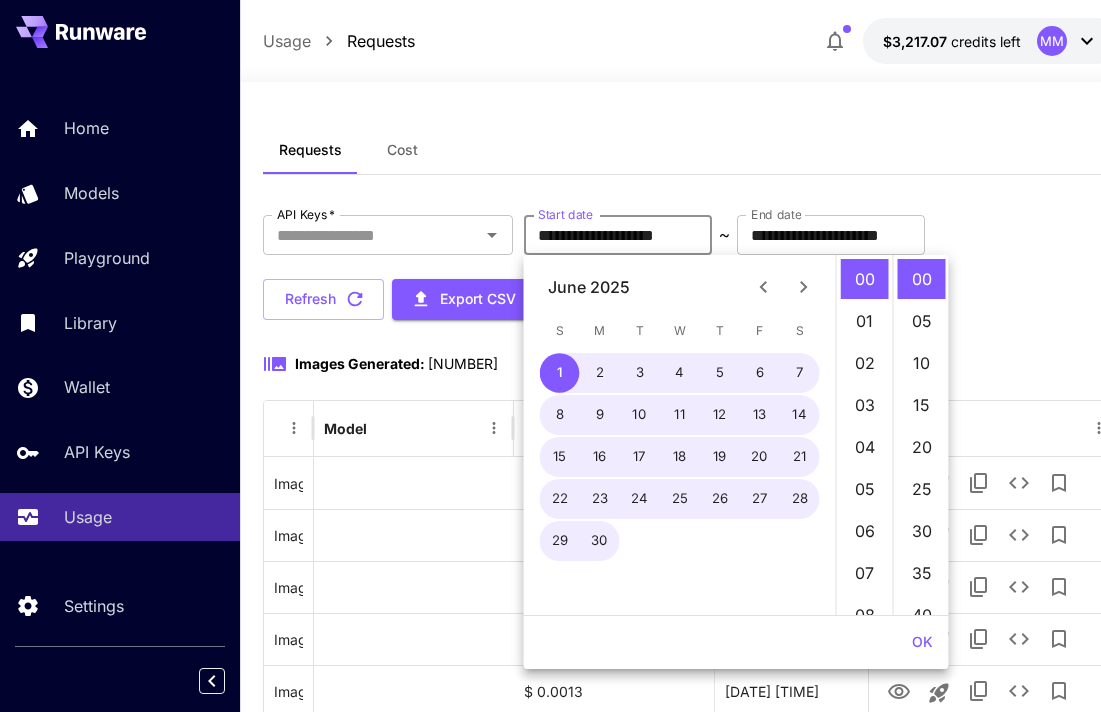 click on "End date" at bounding box center (776, 214) 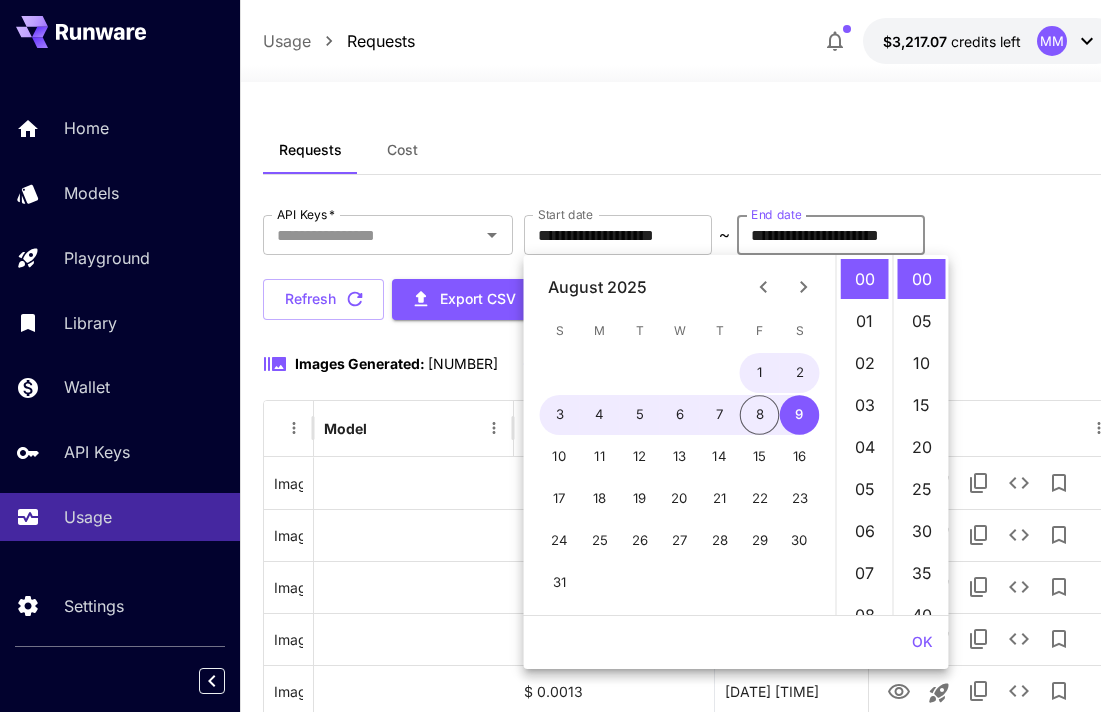 click at bounding box center [764, 287] 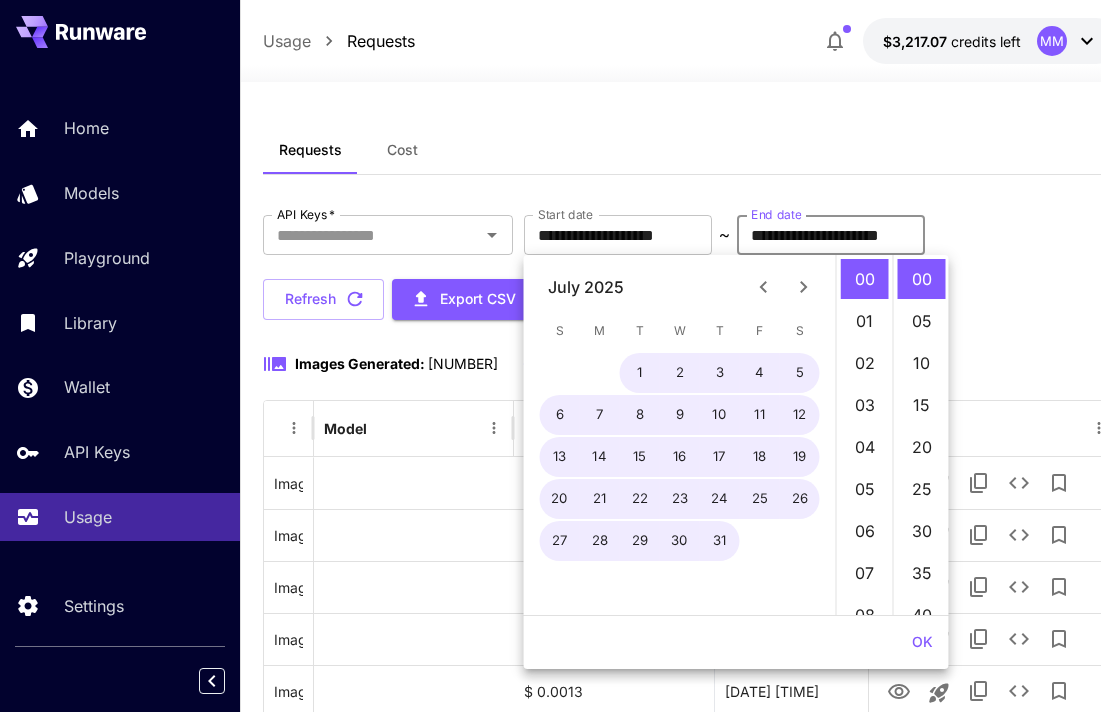 click at bounding box center [764, 287] 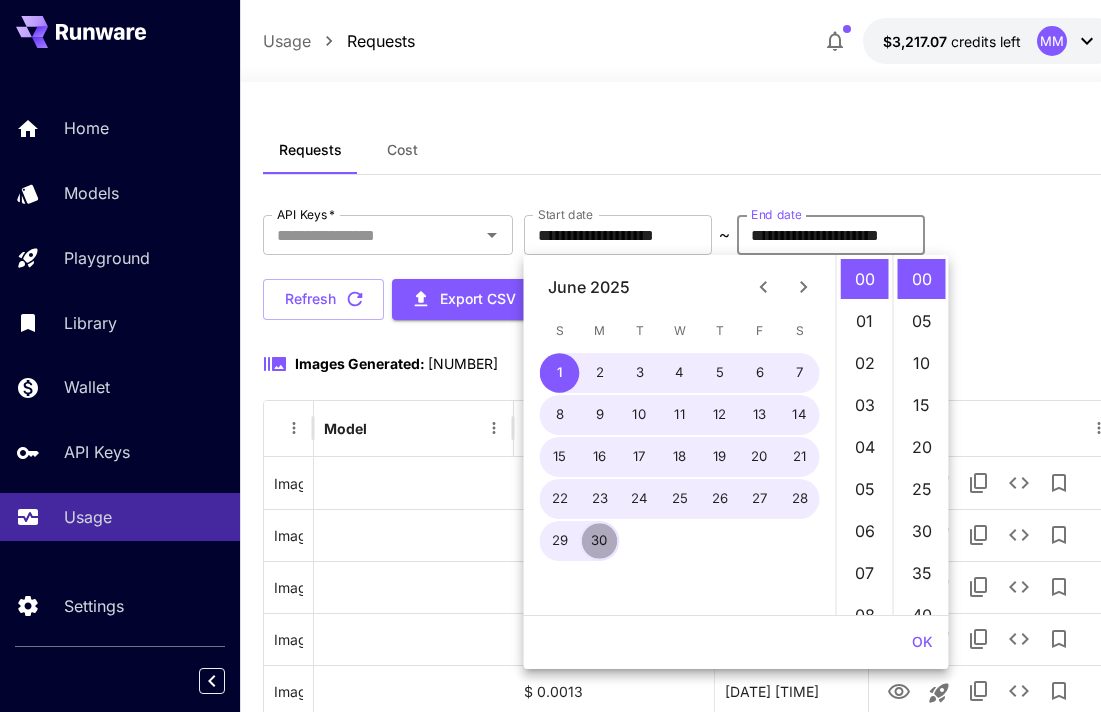 click on "30" at bounding box center (600, 541) 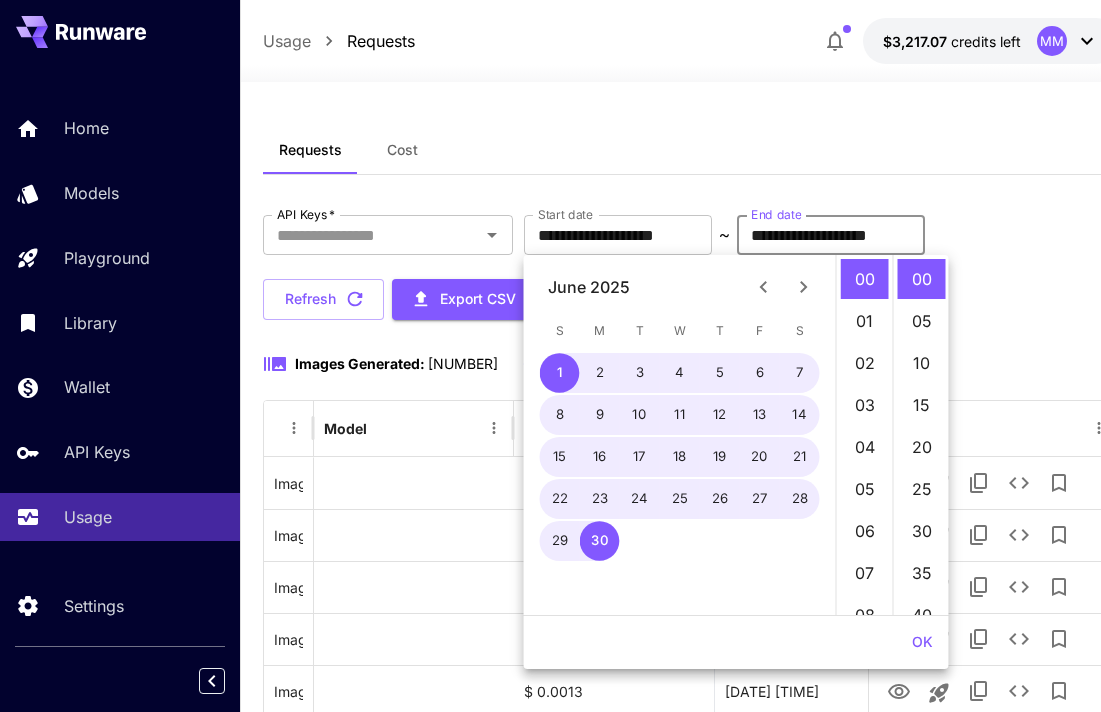 click on "OK" at bounding box center (922, 642) 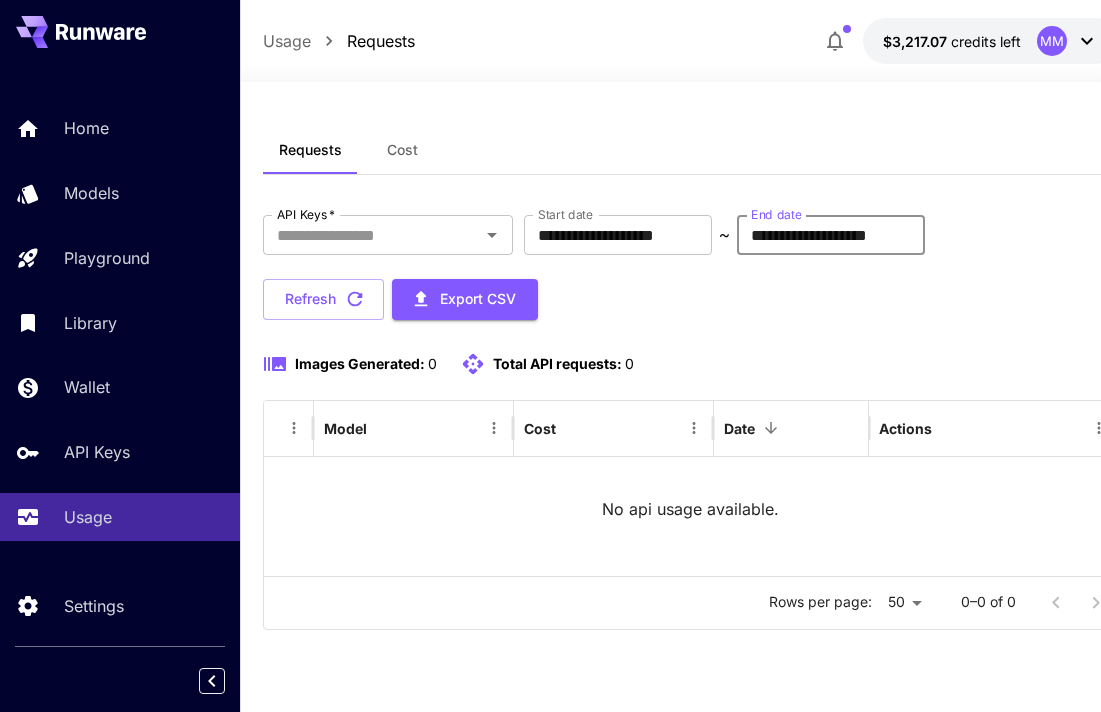 click on "**********" at bounding box center [831, 235] 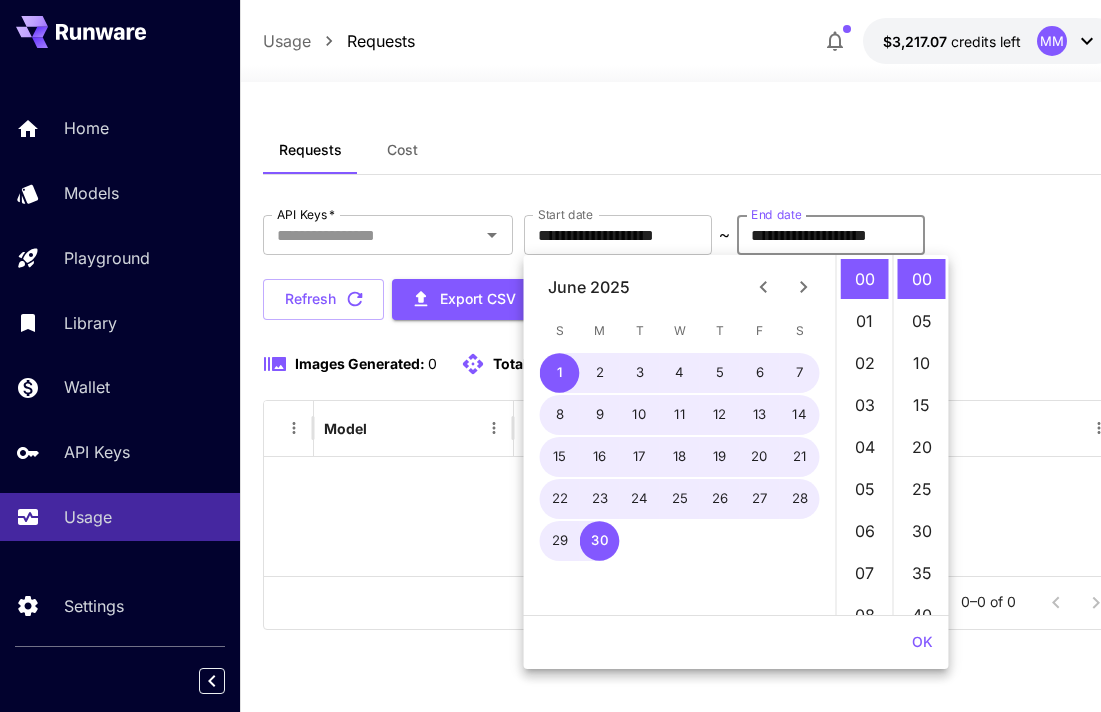 click 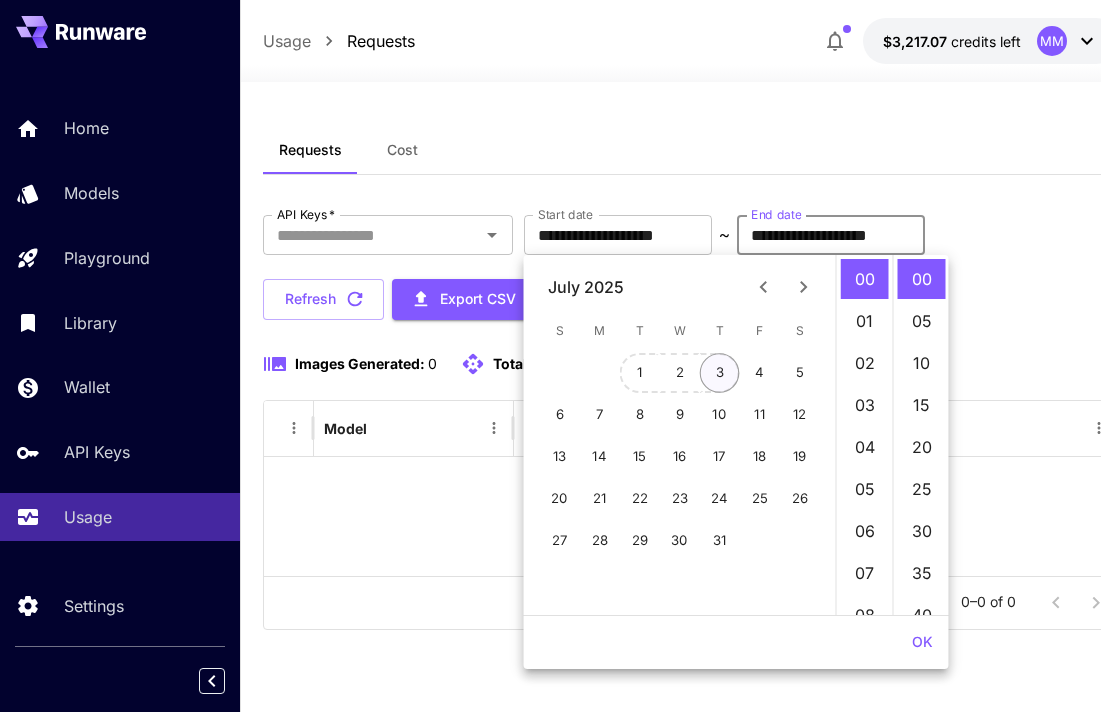 click on "3" at bounding box center (720, 373) 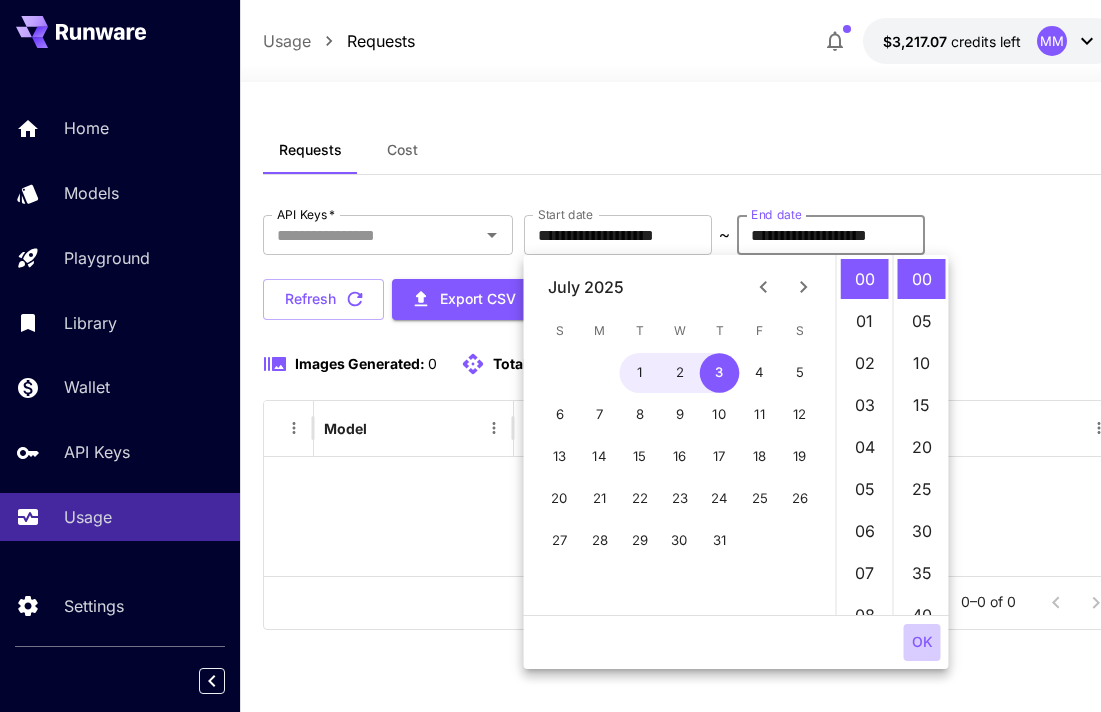 click on "OK" at bounding box center (922, 642) 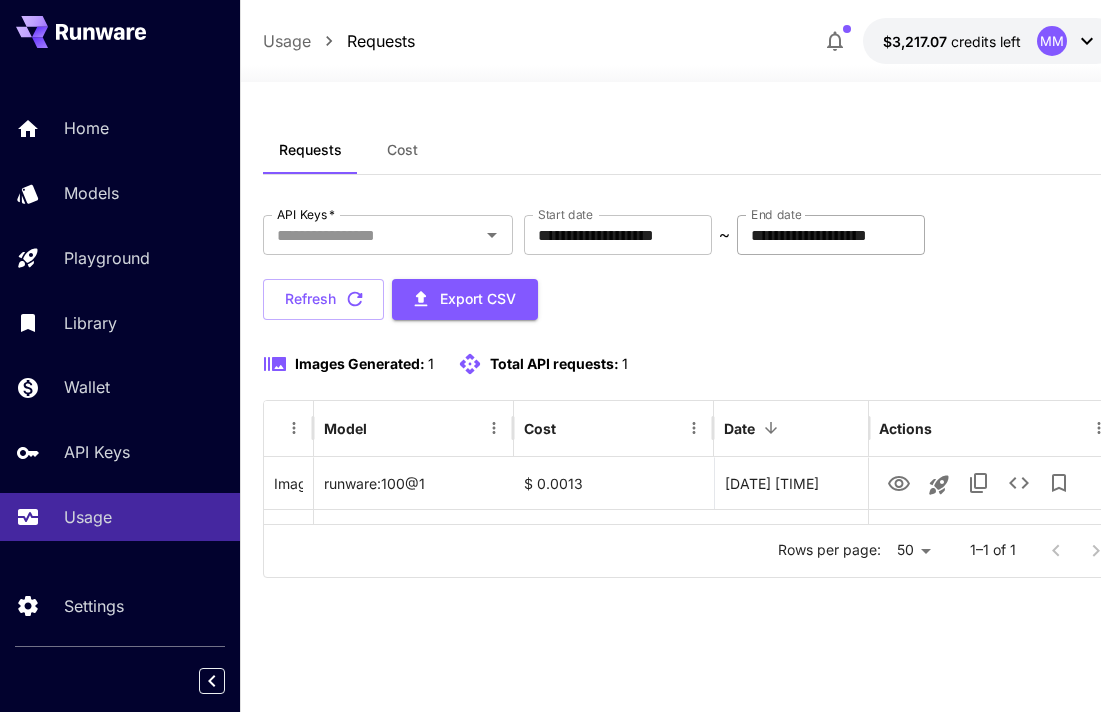 click on "**********" at bounding box center (831, 235) 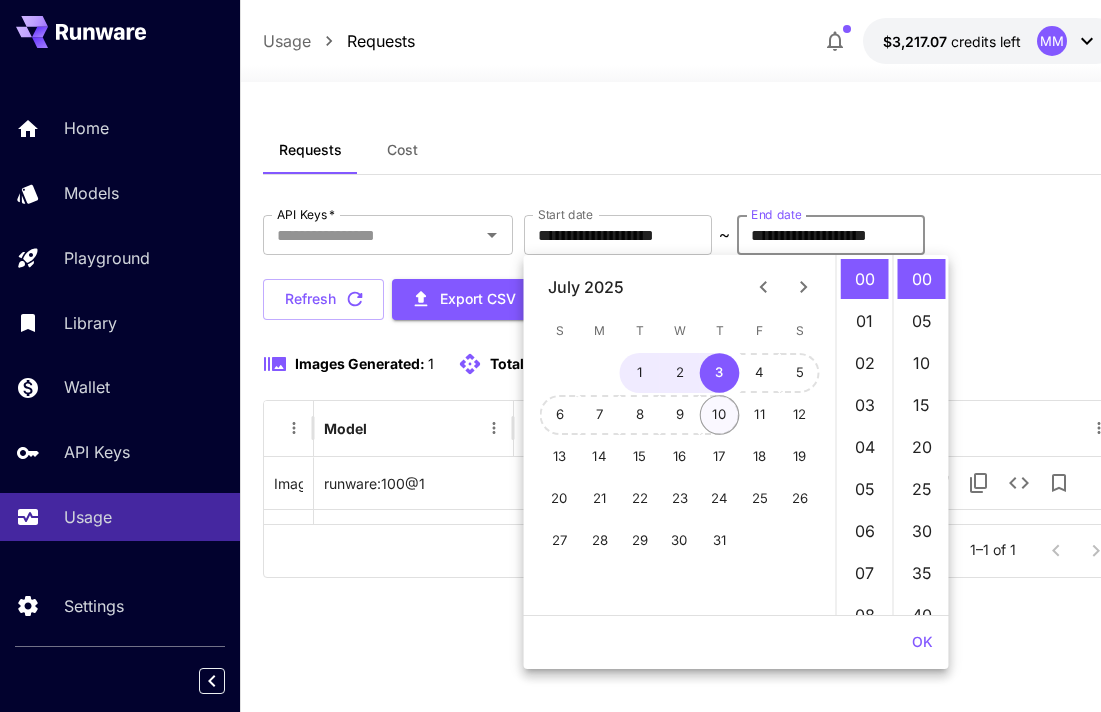 click on "10" at bounding box center [720, 415] 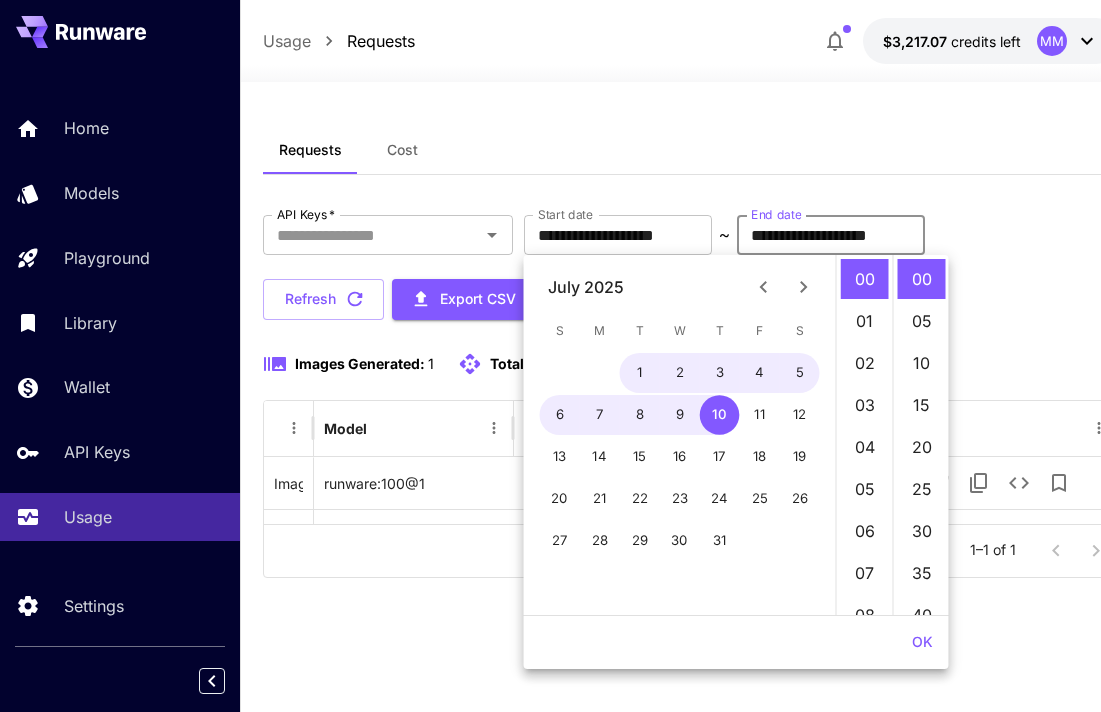 click on "OK" at bounding box center (922, 642) 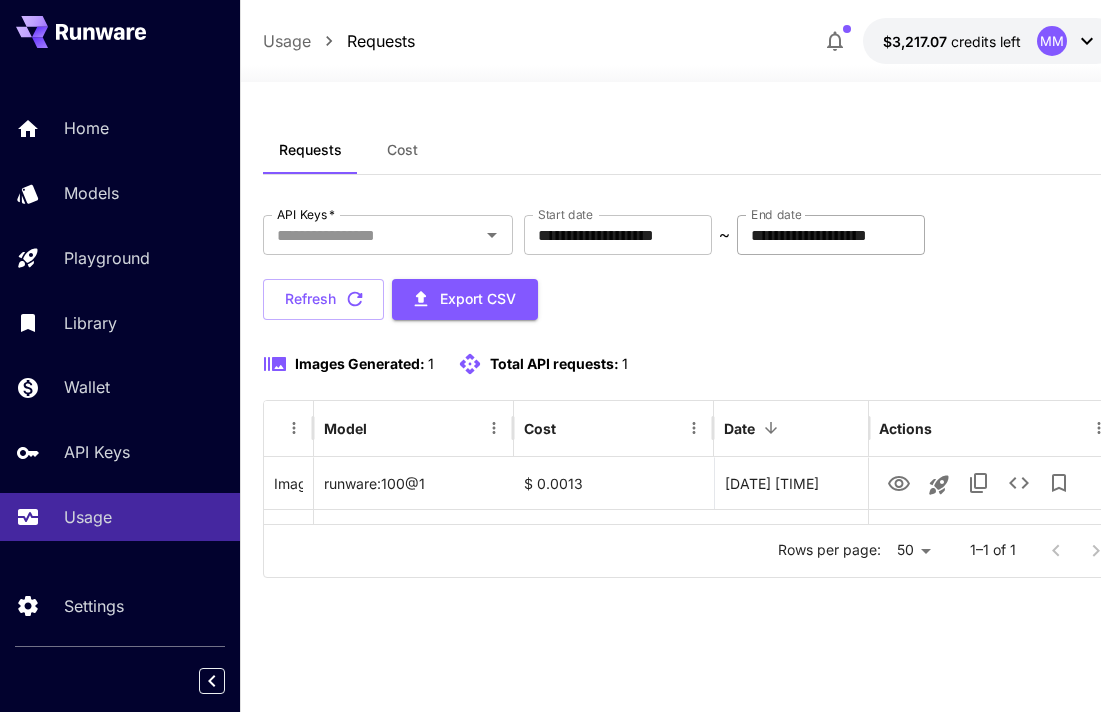 click on "**********" at bounding box center [831, 235] 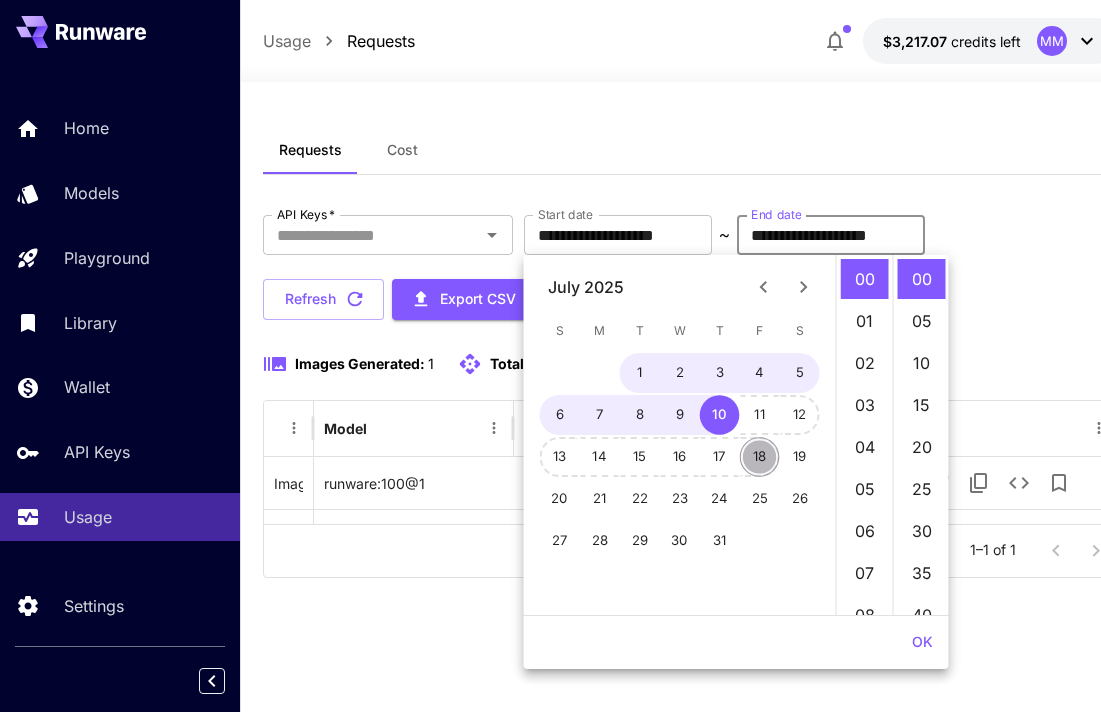 click on "18" at bounding box center (760, 457) 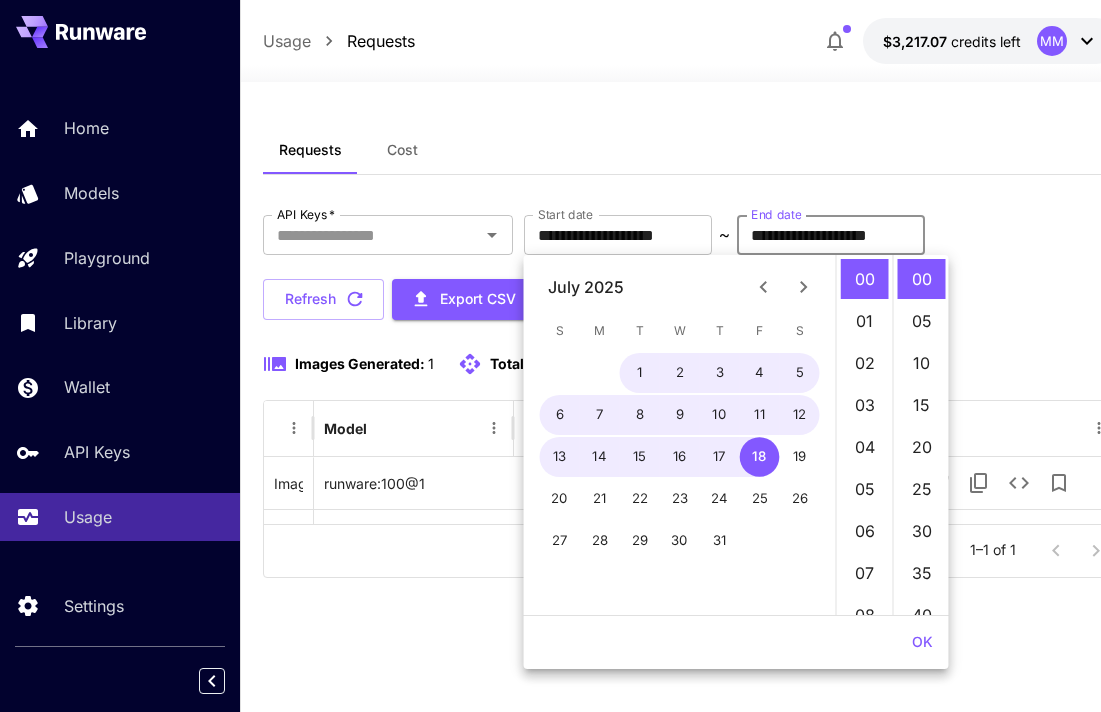 click on "OK" at bounding box center (922, 642) 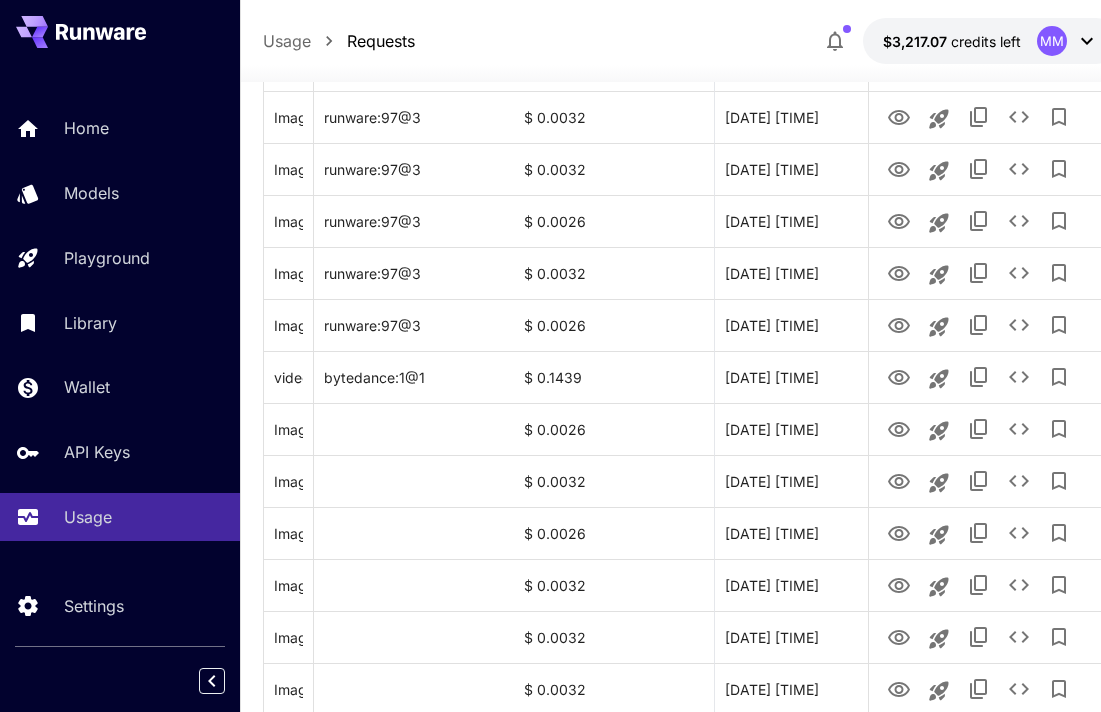 scroll, scrollTop: 2289, scrollLeft: 0, axis: vertical 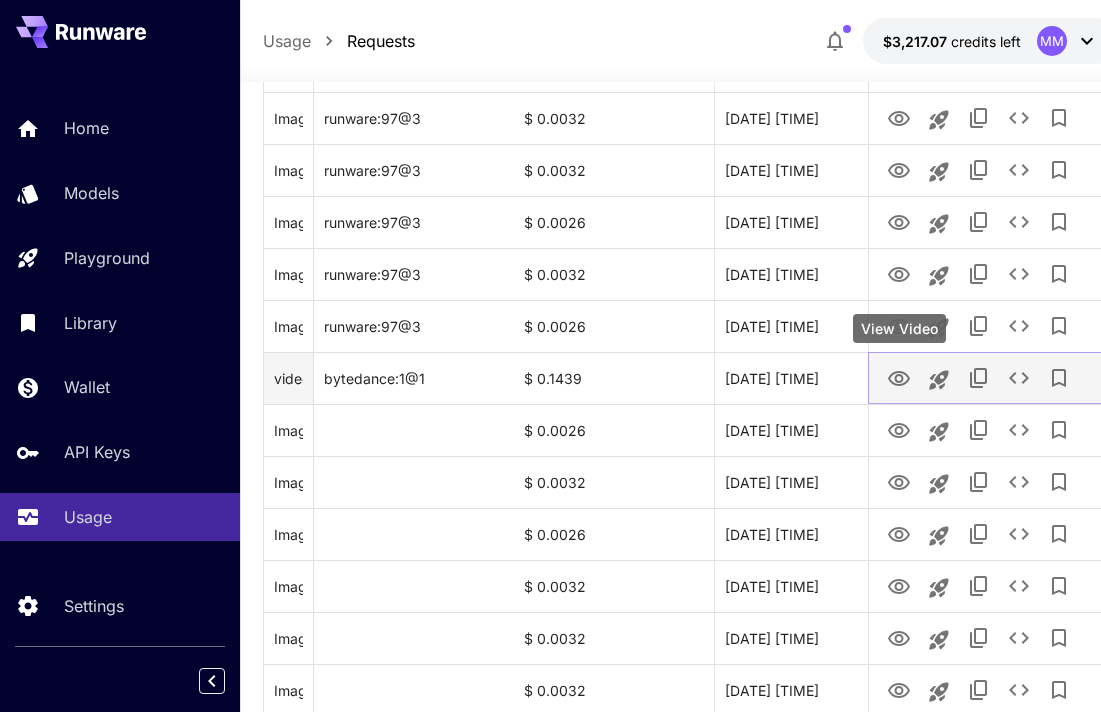 click 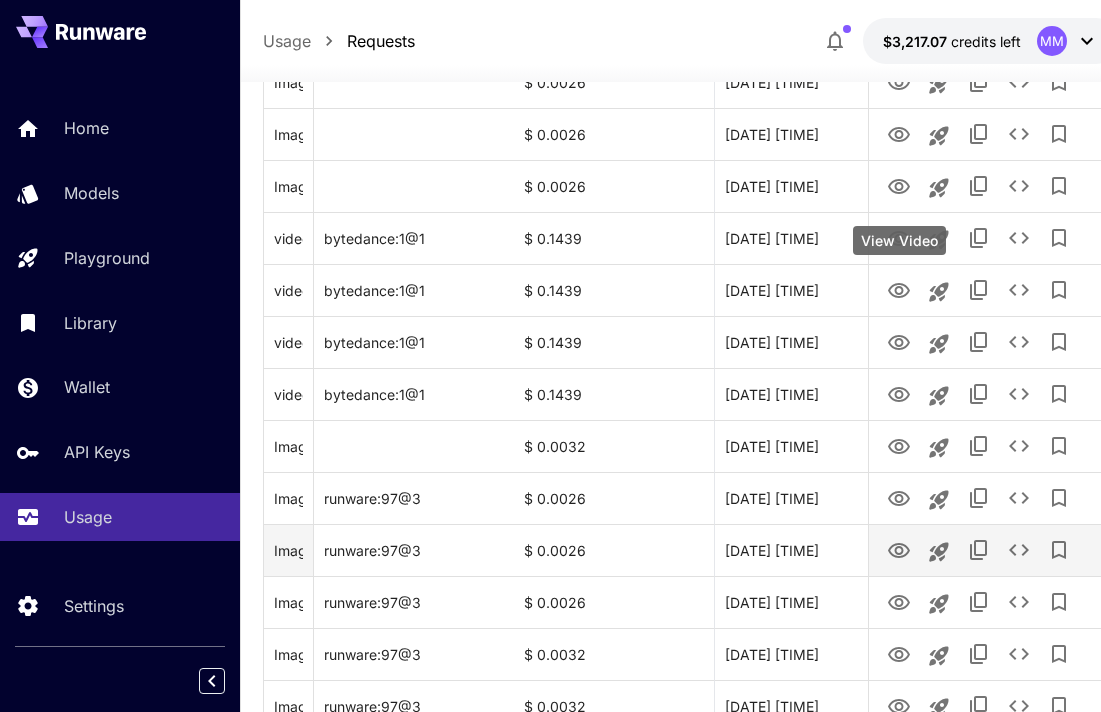 scroll, scrollTop: 1606, scrollLeft: 0, axis: vertical 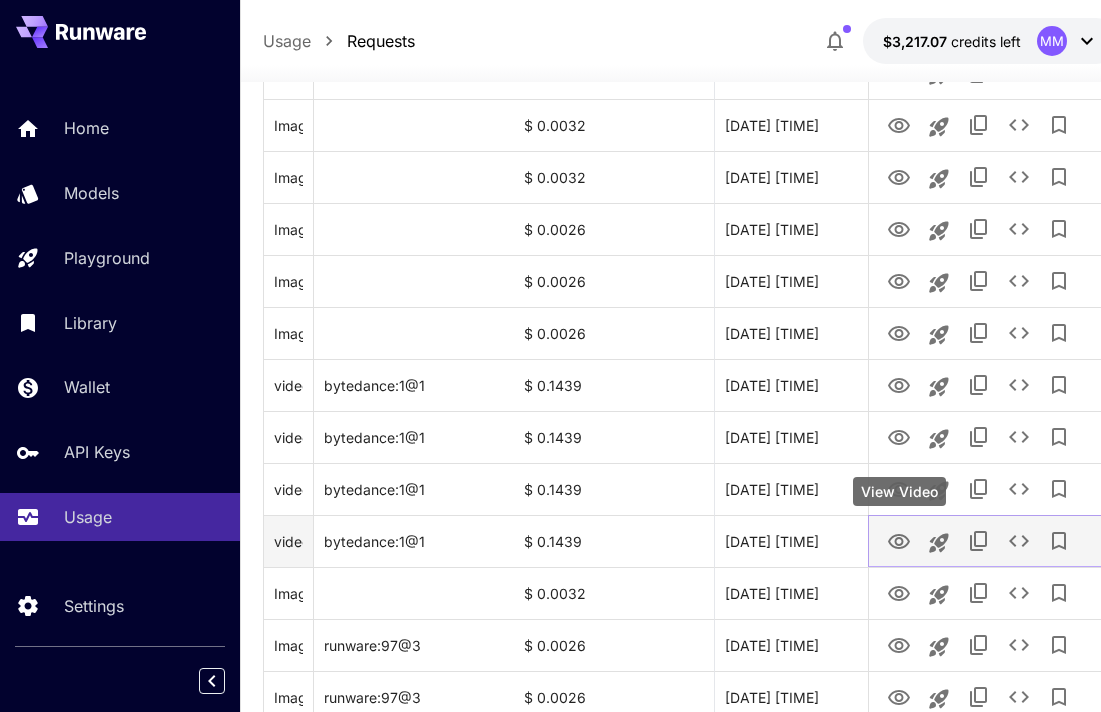 click 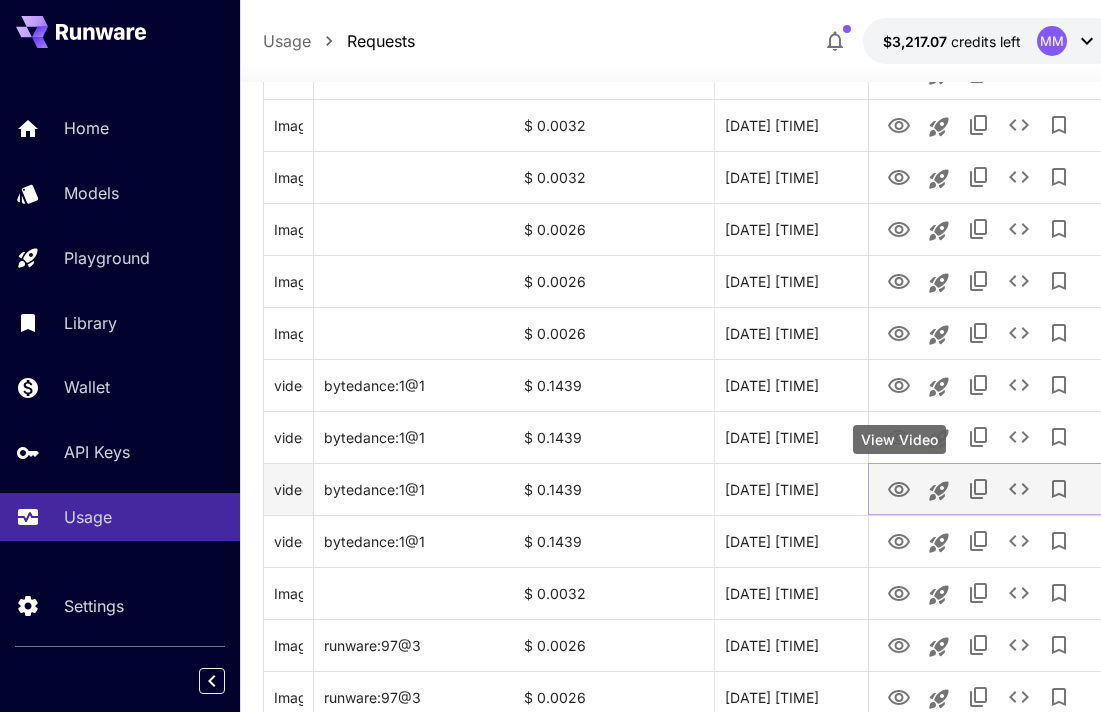 click 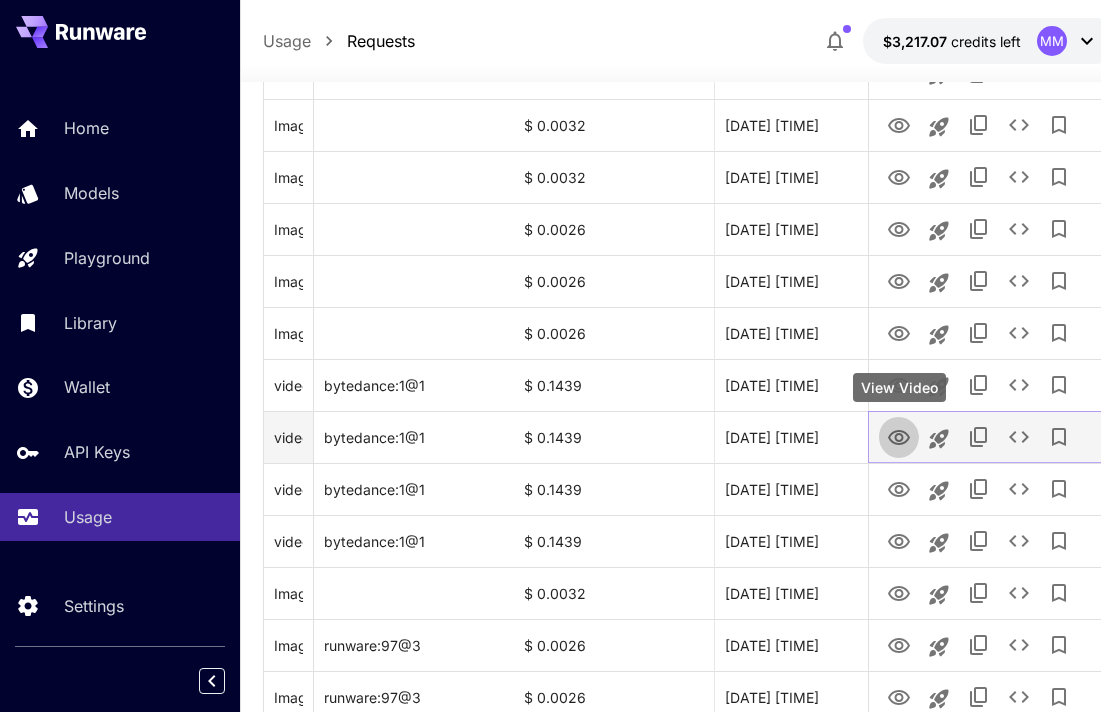 click 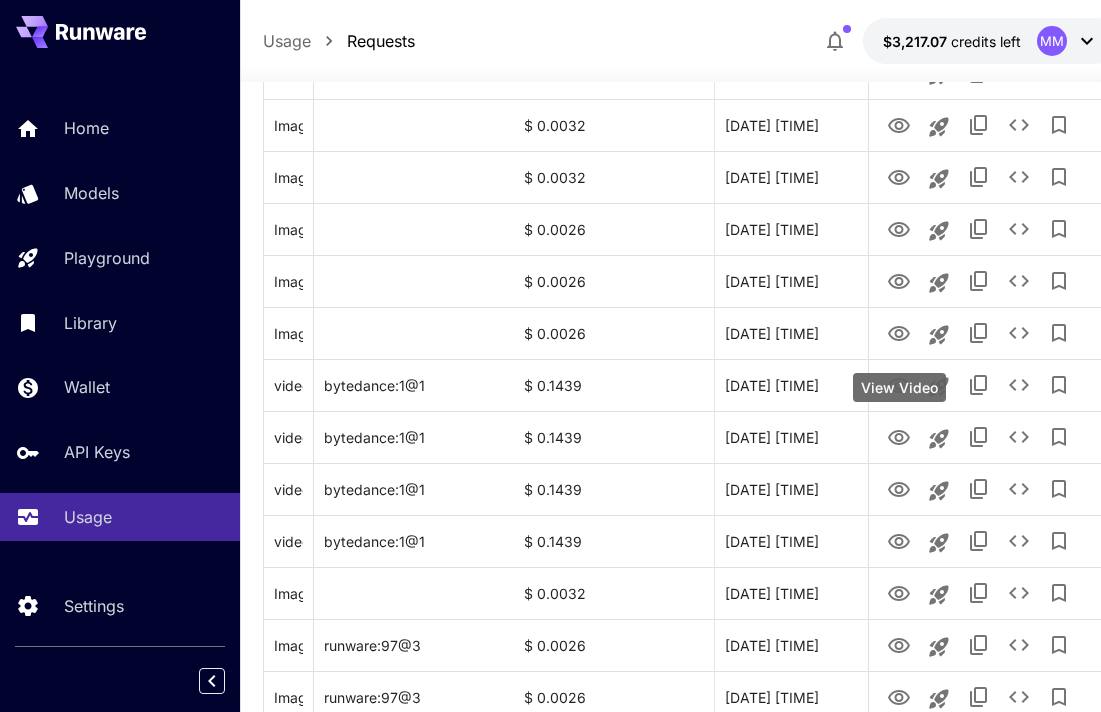 click on "**********" at bounding box center [550, -13] 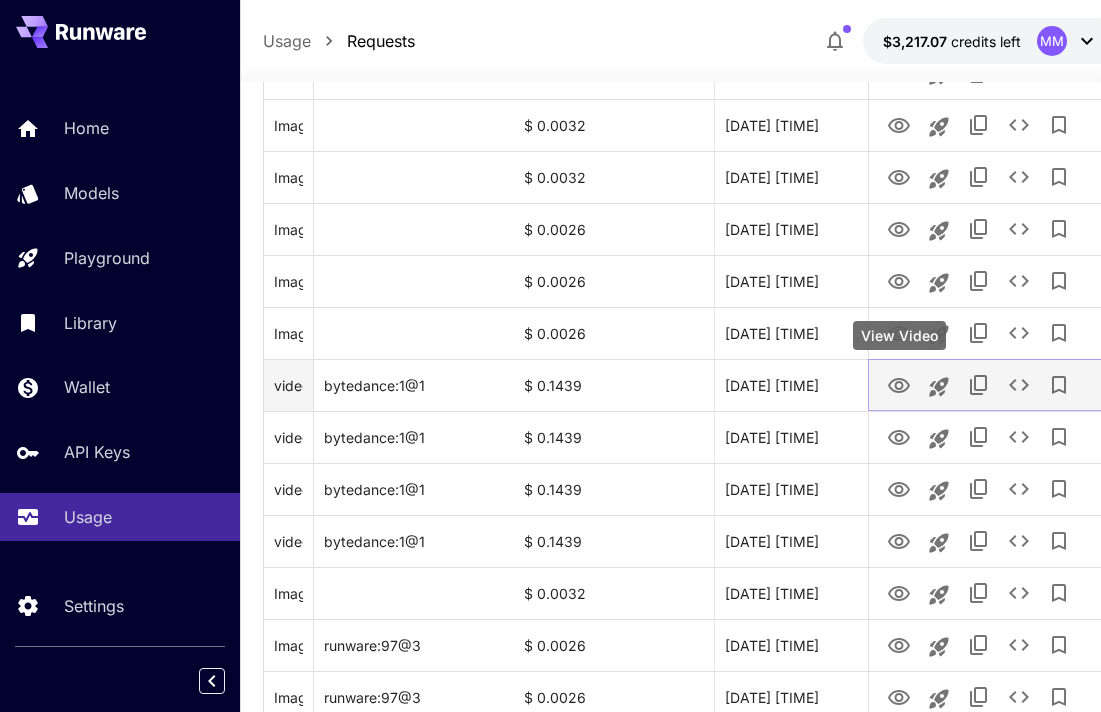 click 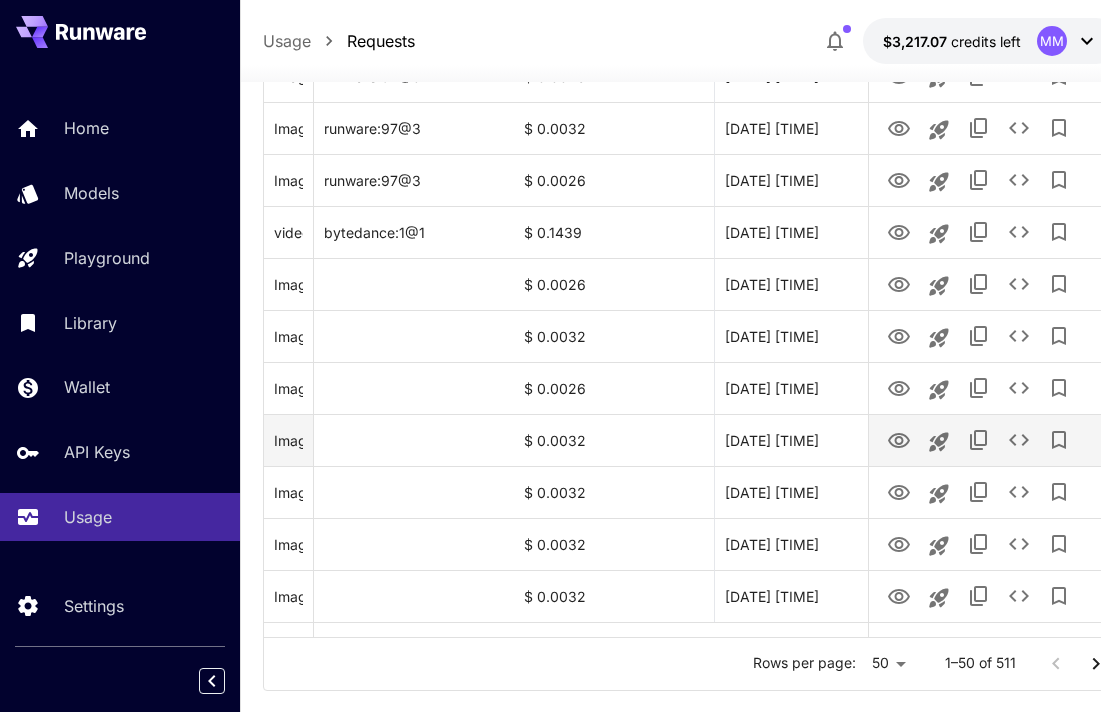 scroll, scrollTop: 2473, scrollLeft: 0, axis: vertical 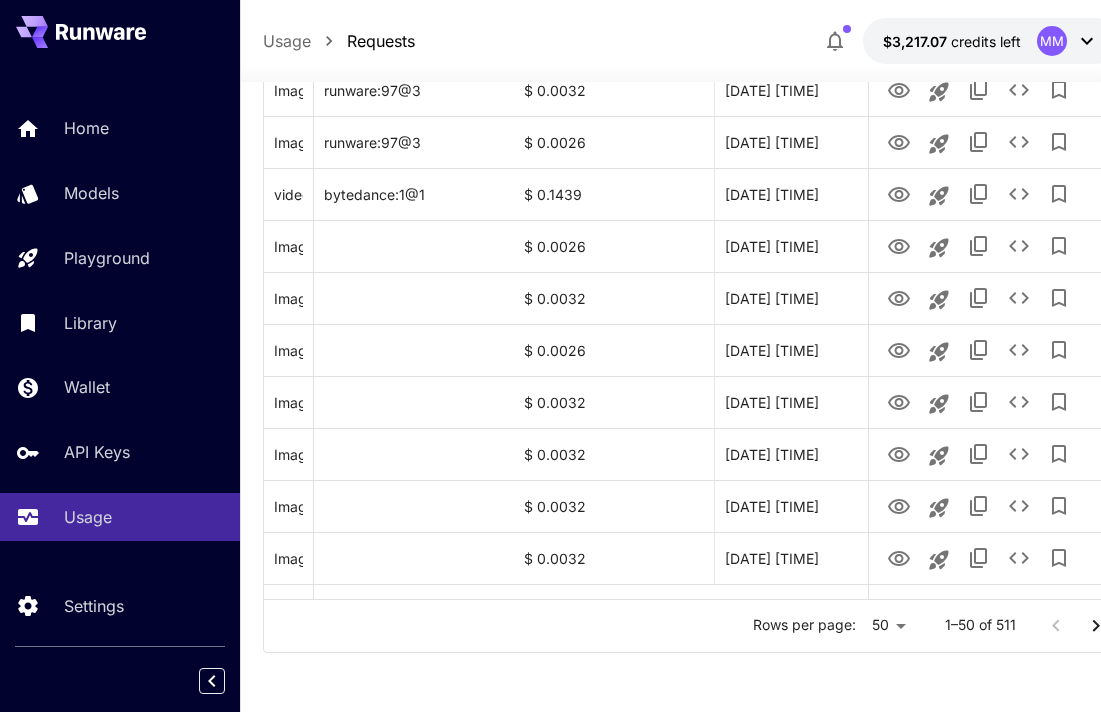 click 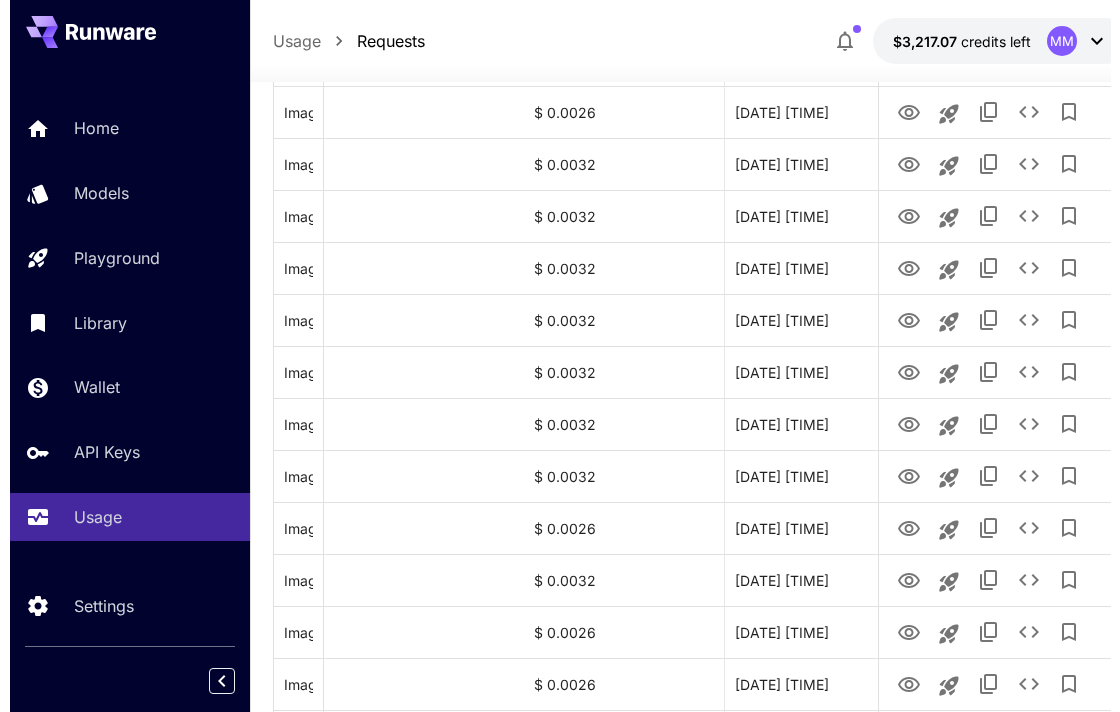 scroll, scrollTop: 2473, scrollLeft: 0, axis: vertical 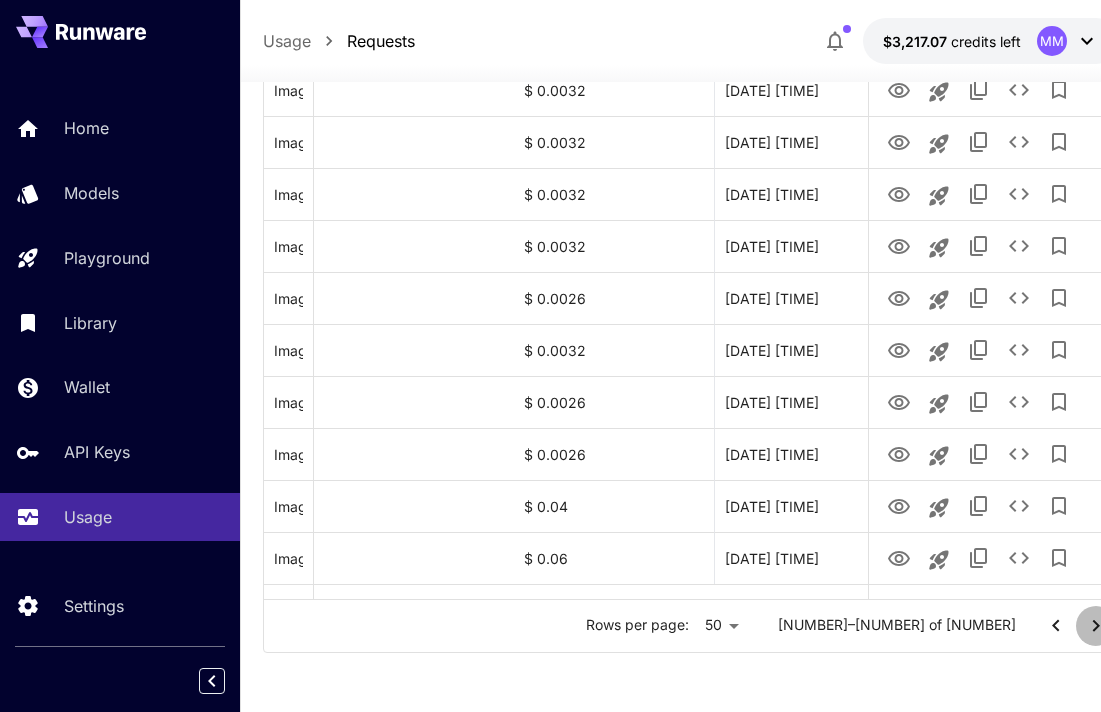 click 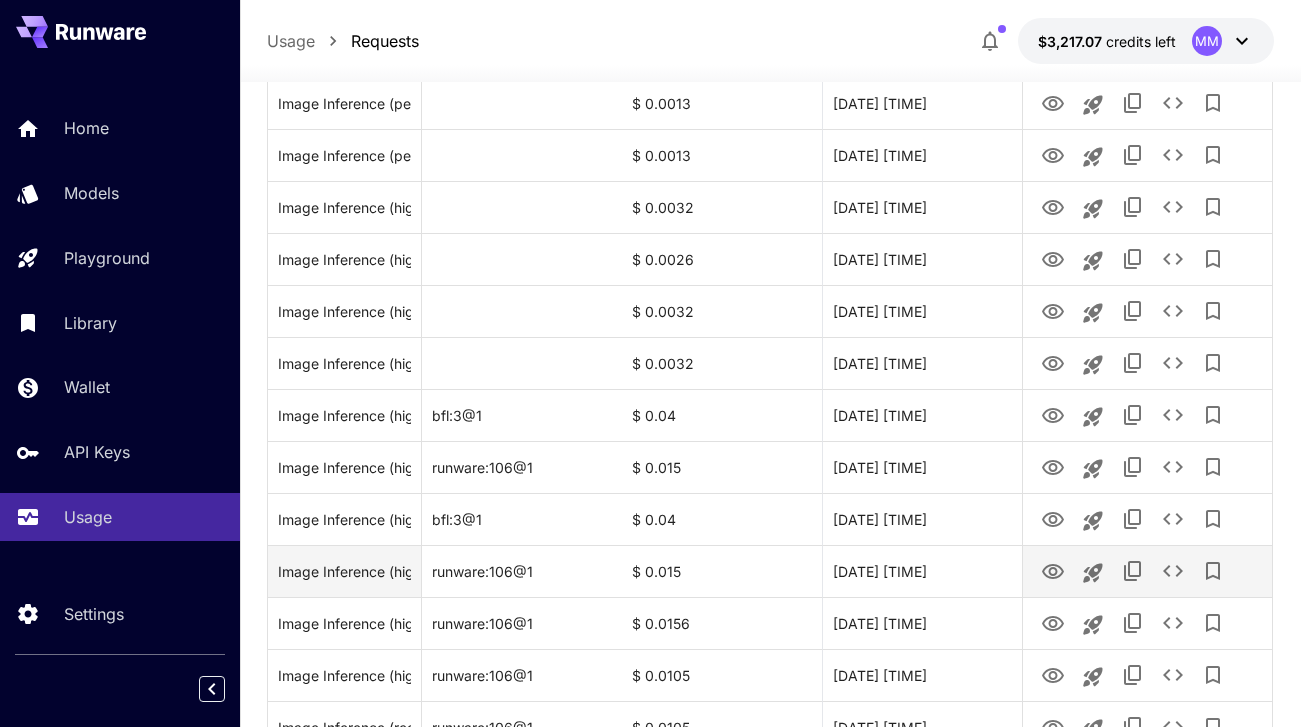scroll, scrollTop: 2379, scrollLeft: 0, axis: vertical 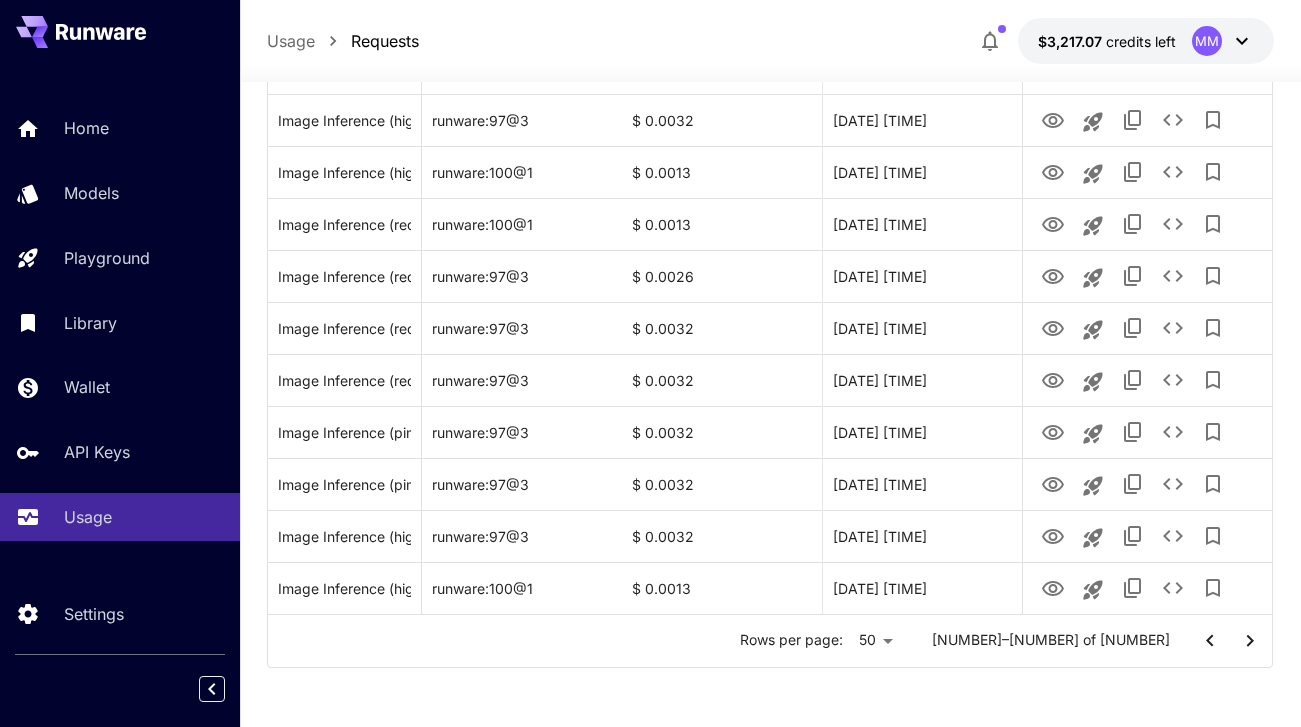 click 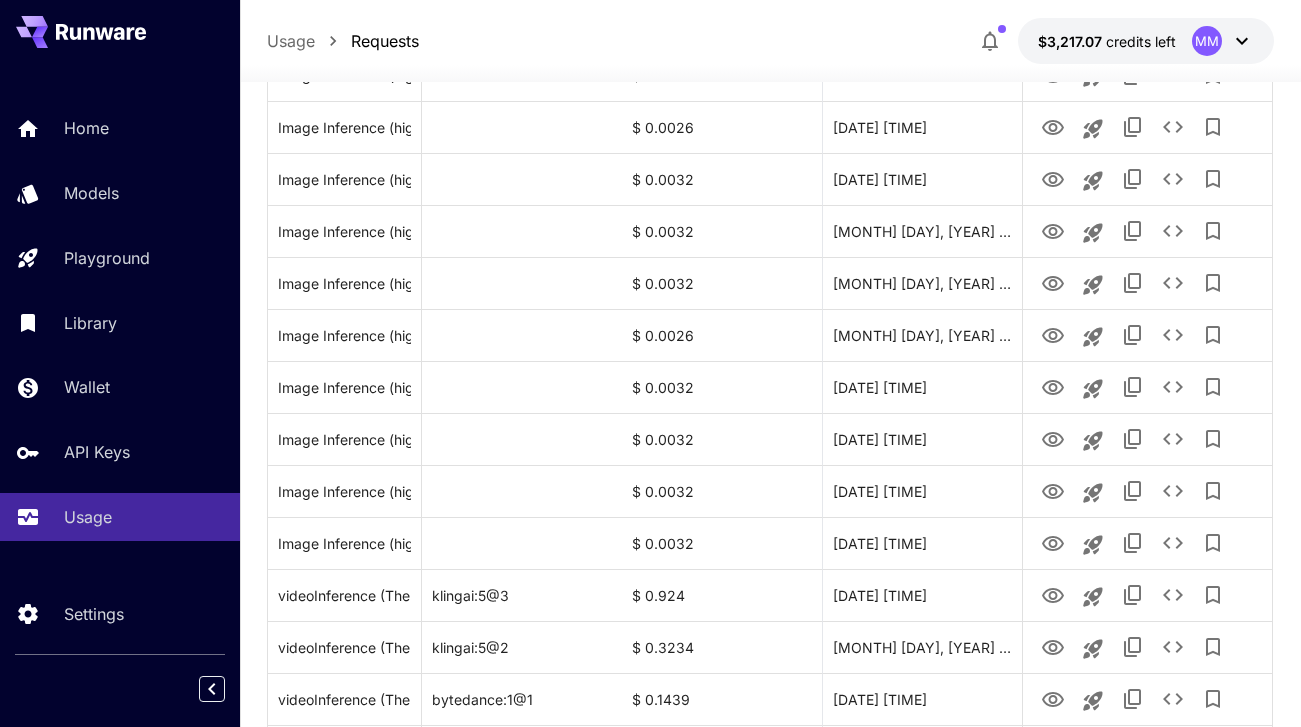 scroll, scrollTop: 1421, scrollLeft: 0, axis: vertical 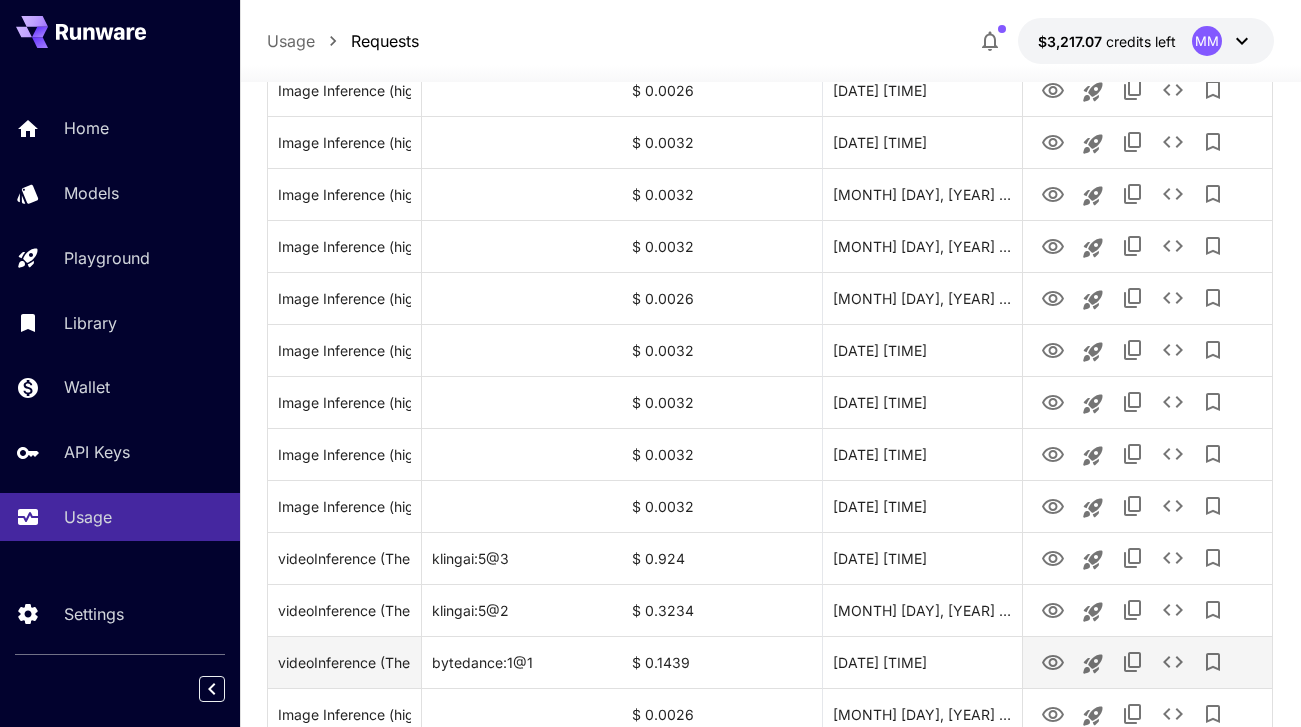 type 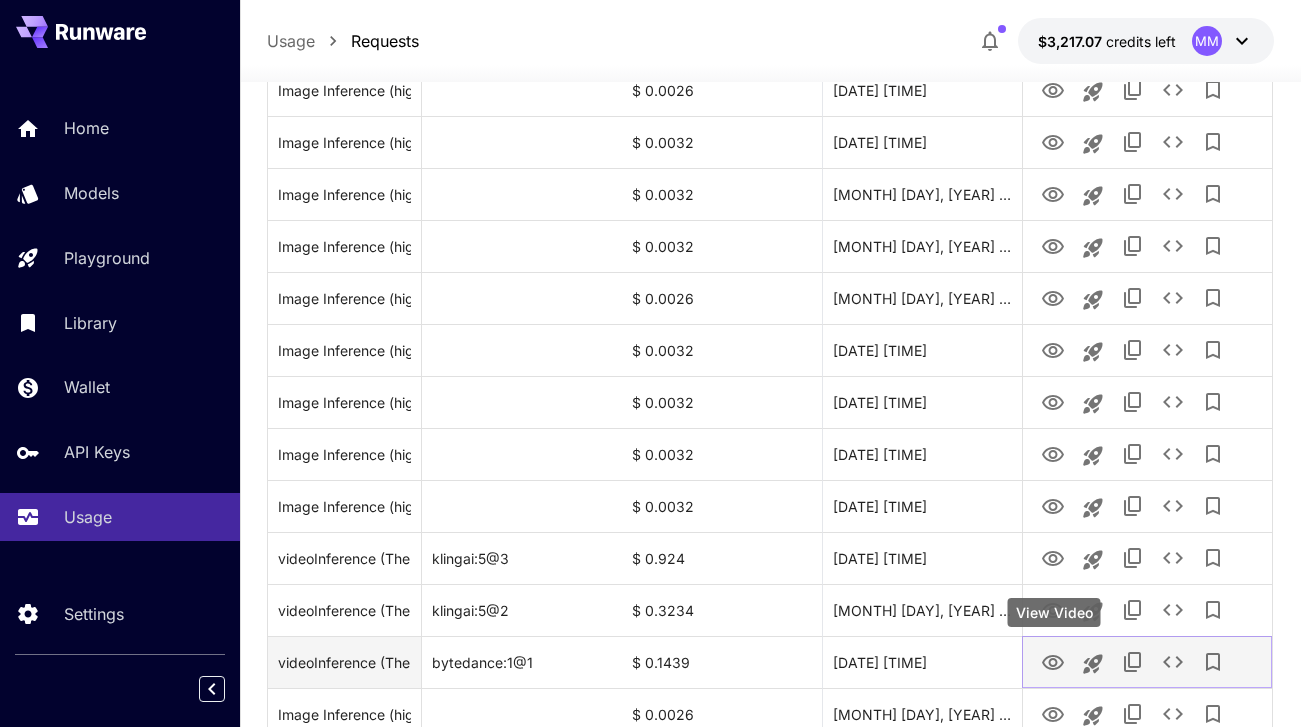 click 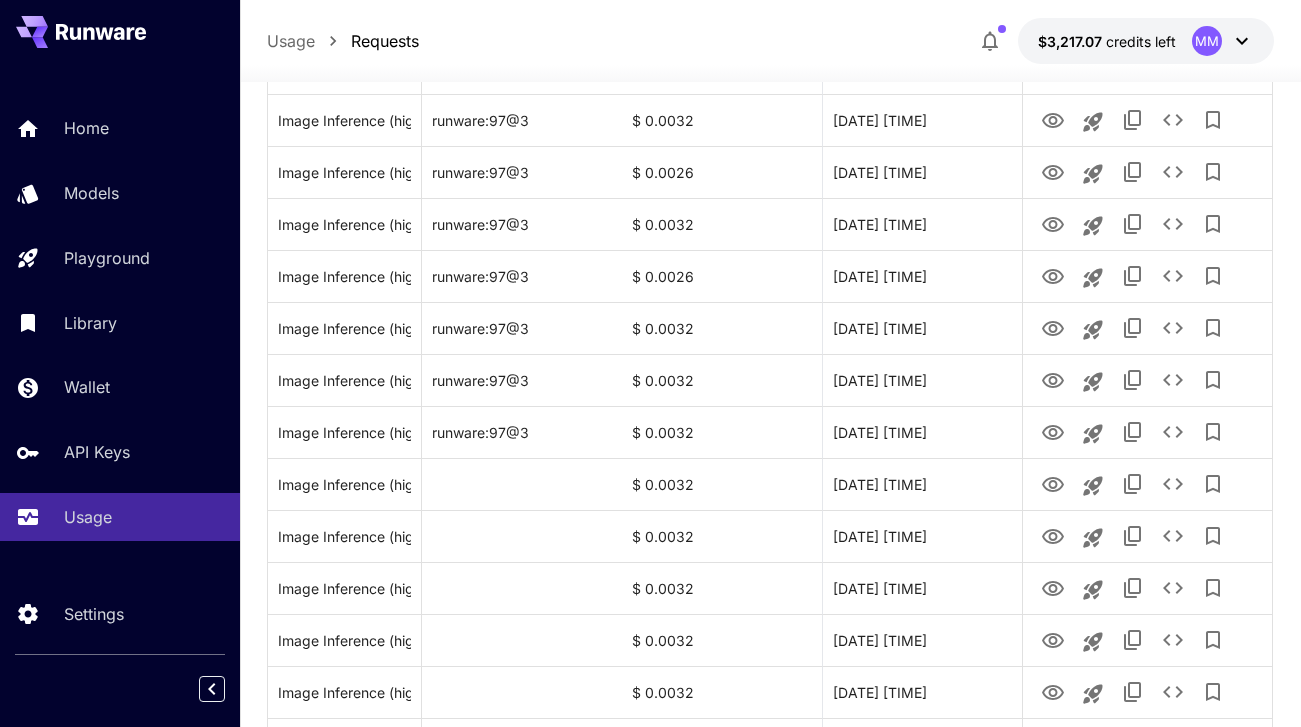 scroll, scrollTop: 0, scrollLeft: 0, axis: both 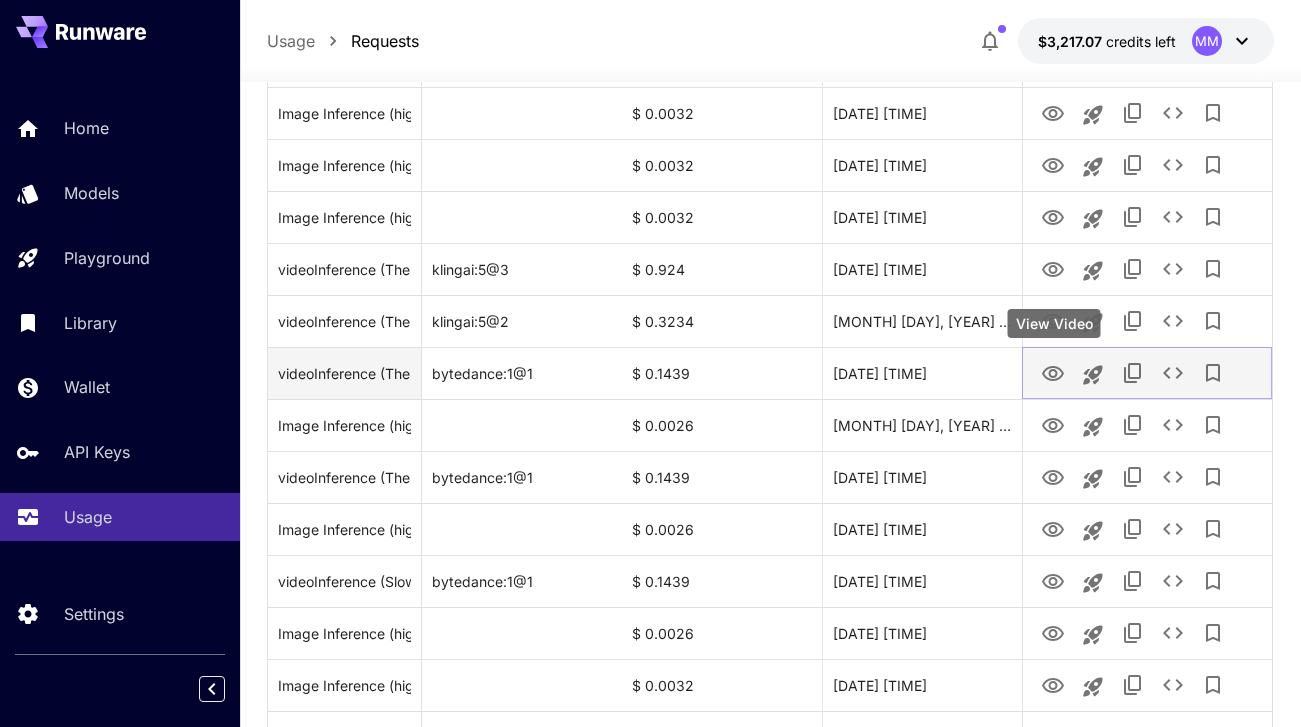 click 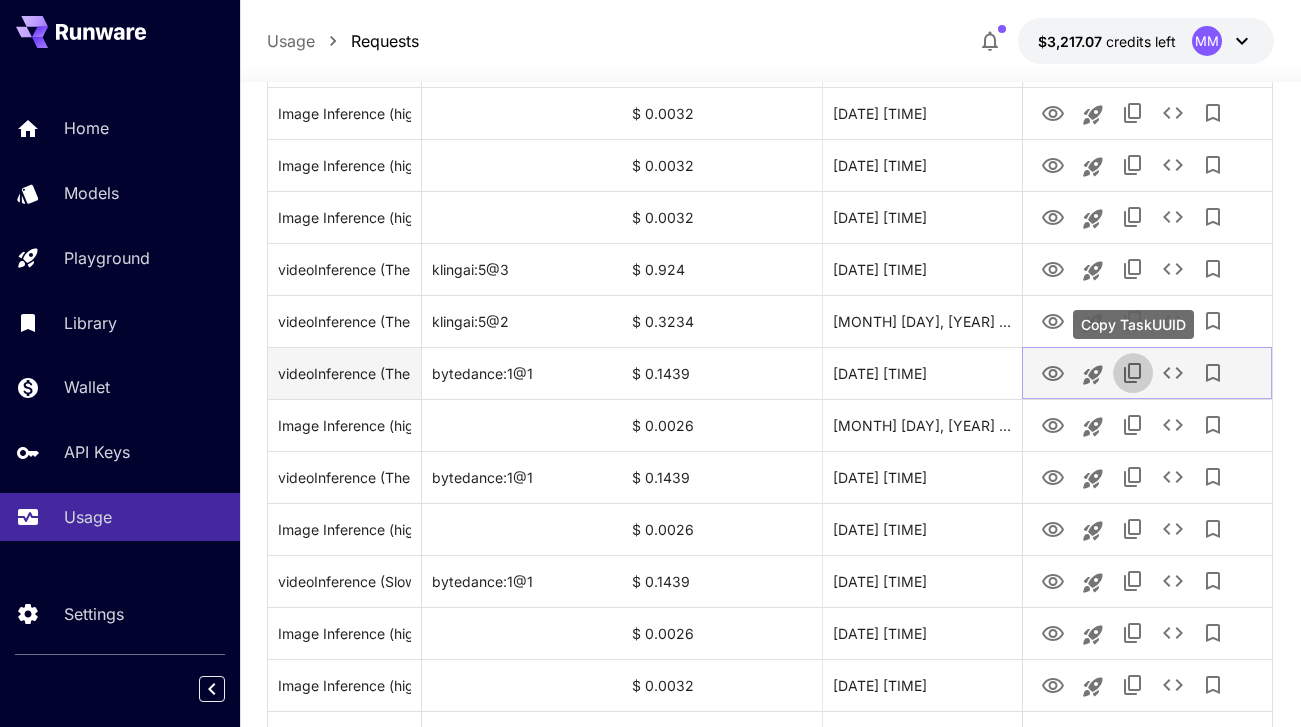 click 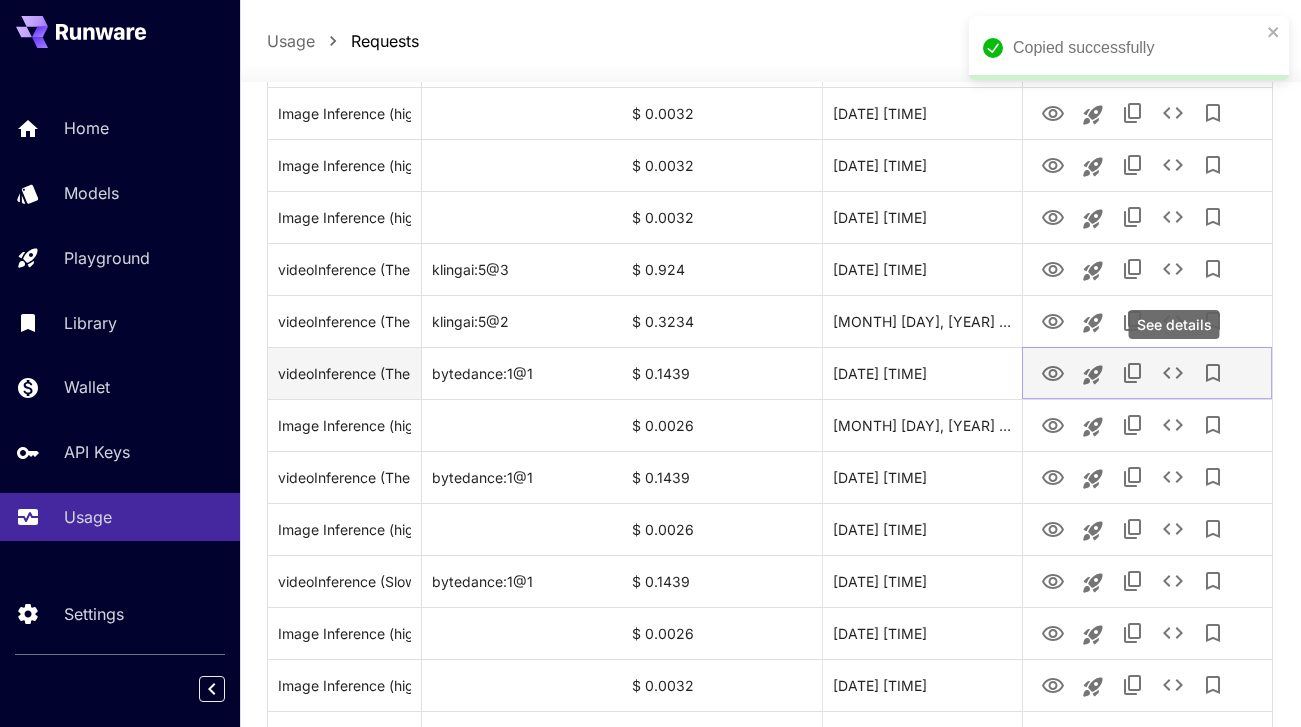 click at bounding box center [1173, 373] 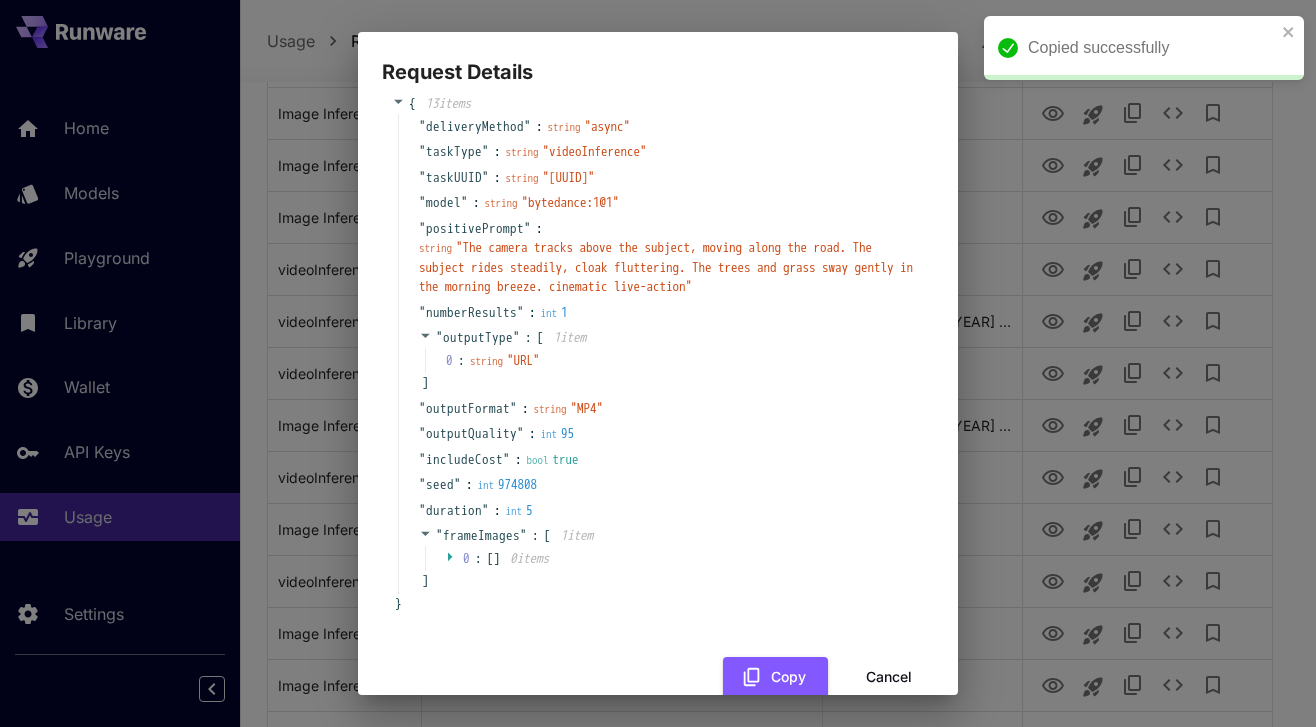 scroll, scrollTop: 88, scrollLeft: 0, axis: vertical 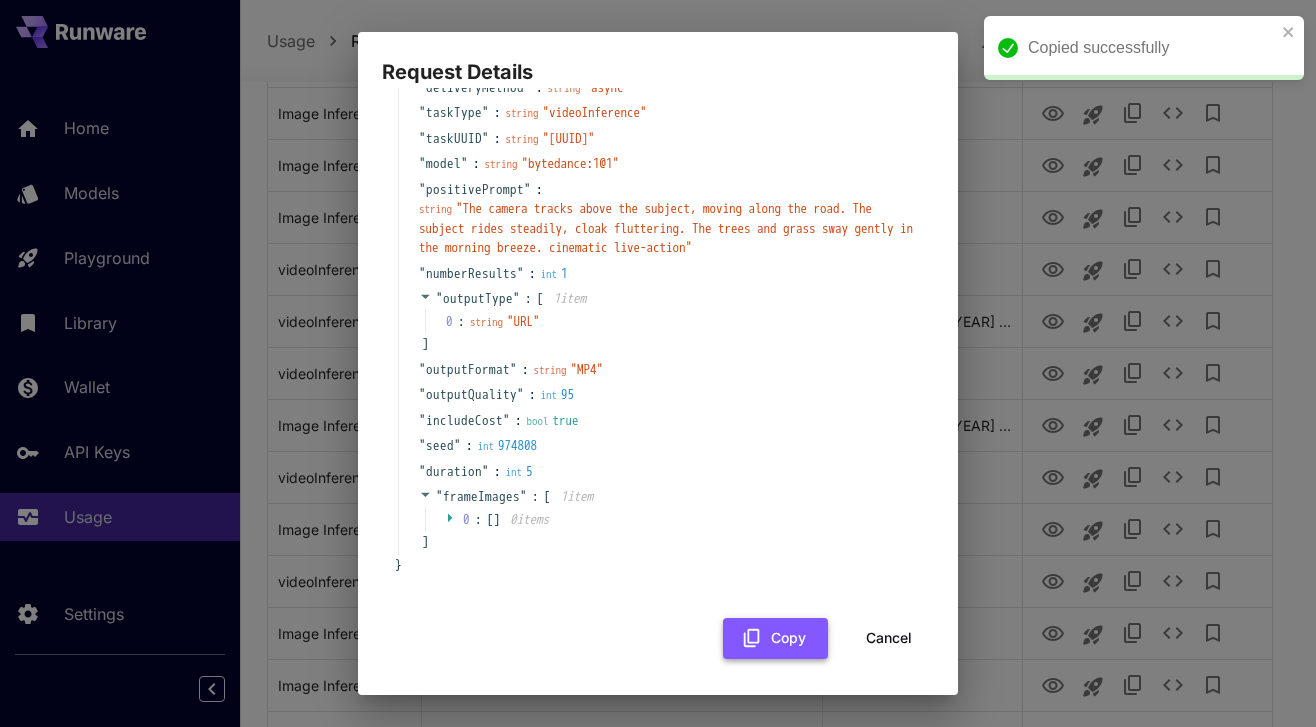 click 